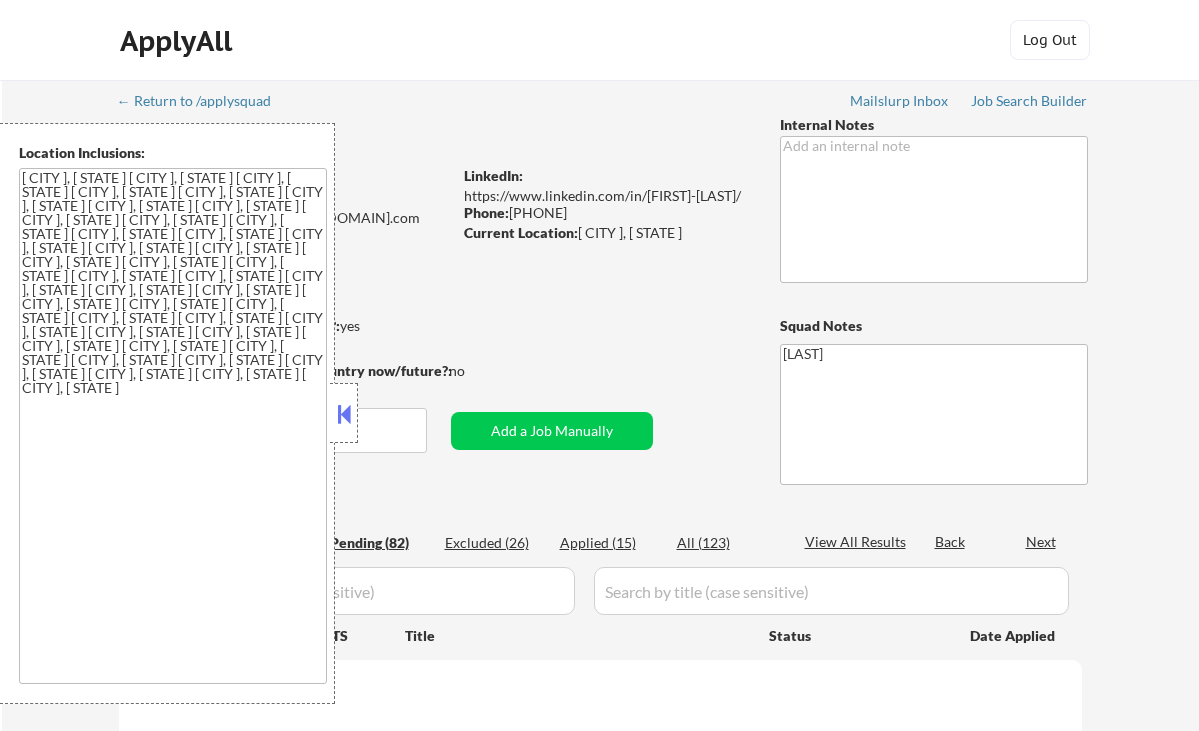 scroll, scrollTop: 0, scrollLeft: 0, axis: both 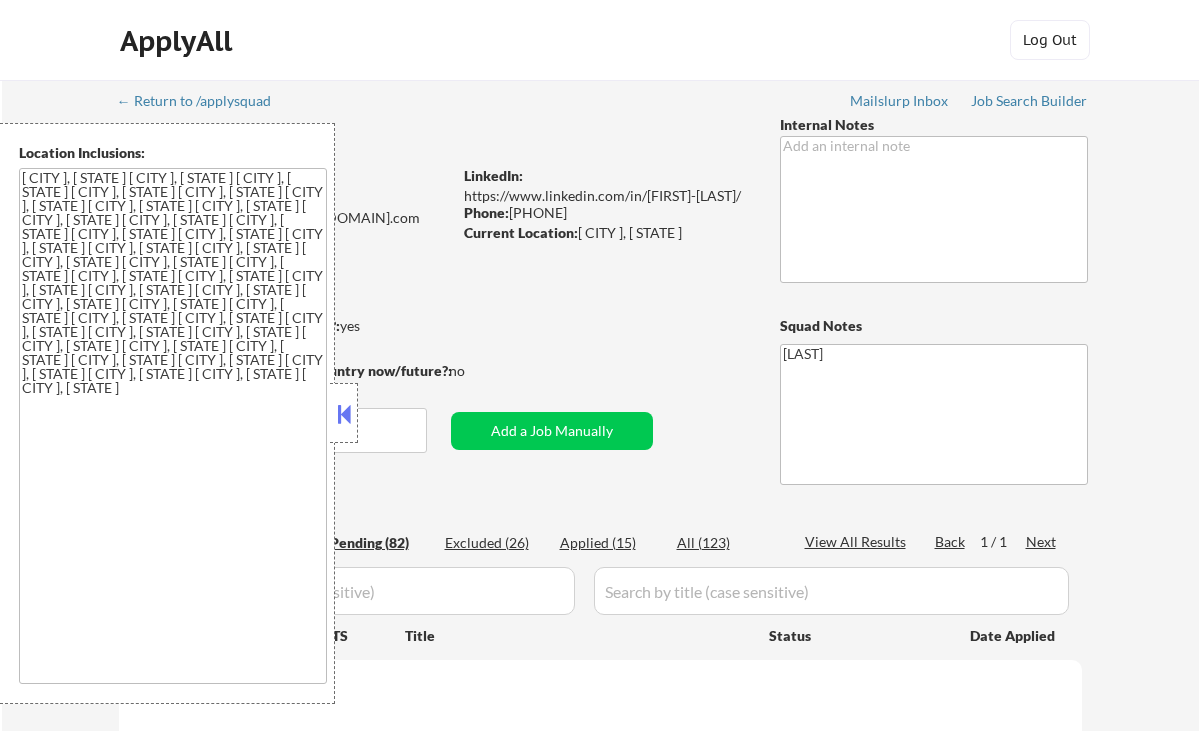 click at bounding box center [344, 414] 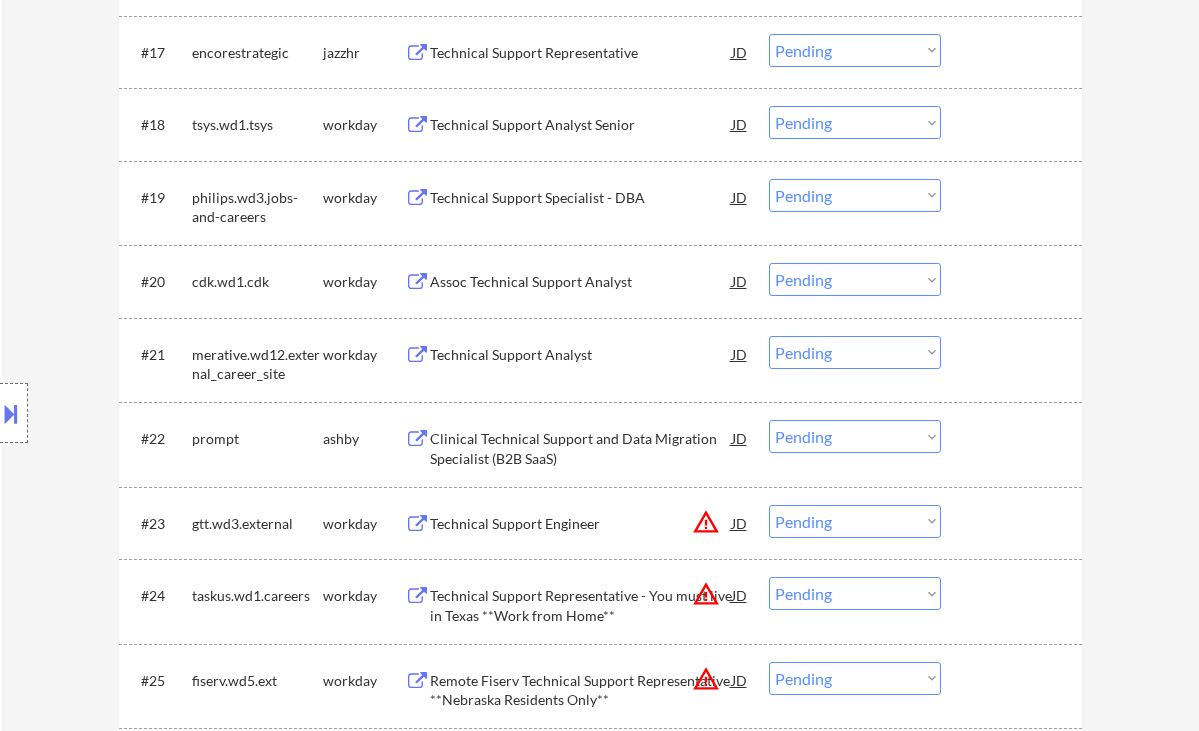 scroll, scrollTop: 2000, scrollLeft: 0, axis: vertical 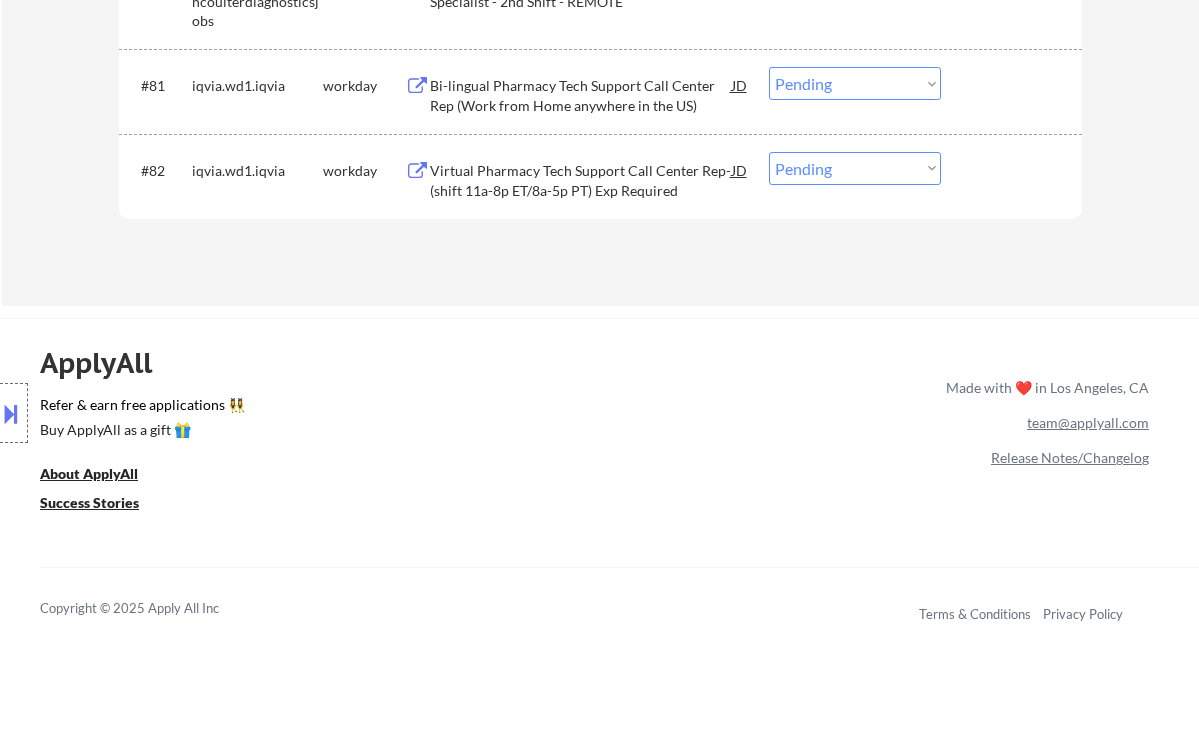 click on "← Return to /applysquad Mailslurp Inbox Job Search Builder [FIRST] [LAST] User Email:  [FIRST][LAST].[NUMBER]@[DOMAIN].com Application Email:  [FIRST][LAST].[NUMBER]@[DOMAIN].com Mailslurp Email:  [FIRST].[LAST]@[DOMAIN].com LinkedIn:   https://www.linkedin.com/in/[FIRST]-[LAST]/
Phone:  [PHONE] Current Location:  [ CITY ], [ STATE ] Applies:  0 sent / 200 bought Internal Notes Can work in country of residence?:  yes Squad Notes Minimum salary:  $90,000 Will need Visa to work in that country now/future?:   no Download Resume Add a Job Manually [LAST] Applications Pending (82) Excluded (26) Applied (15) All (123) View All Results Back 1 / 1
Next Company ATS Title Status Date Applied #1 redhat.wd5.jobs workday Senior Technical Support Engineer JD Choose an option... Pending Applied Excluded (Questions) Excluded (Expired) Excluded (Location) Excluded (Bad Match) Excluded (Blocklist) Excluded (Salary) Excluded (Other) #2 intelerad smartrecruiters Application Support Analyst - Linux JD warning_amber Choose an option... Pending Applied #3 JD" at bounding box center (600, -3336) 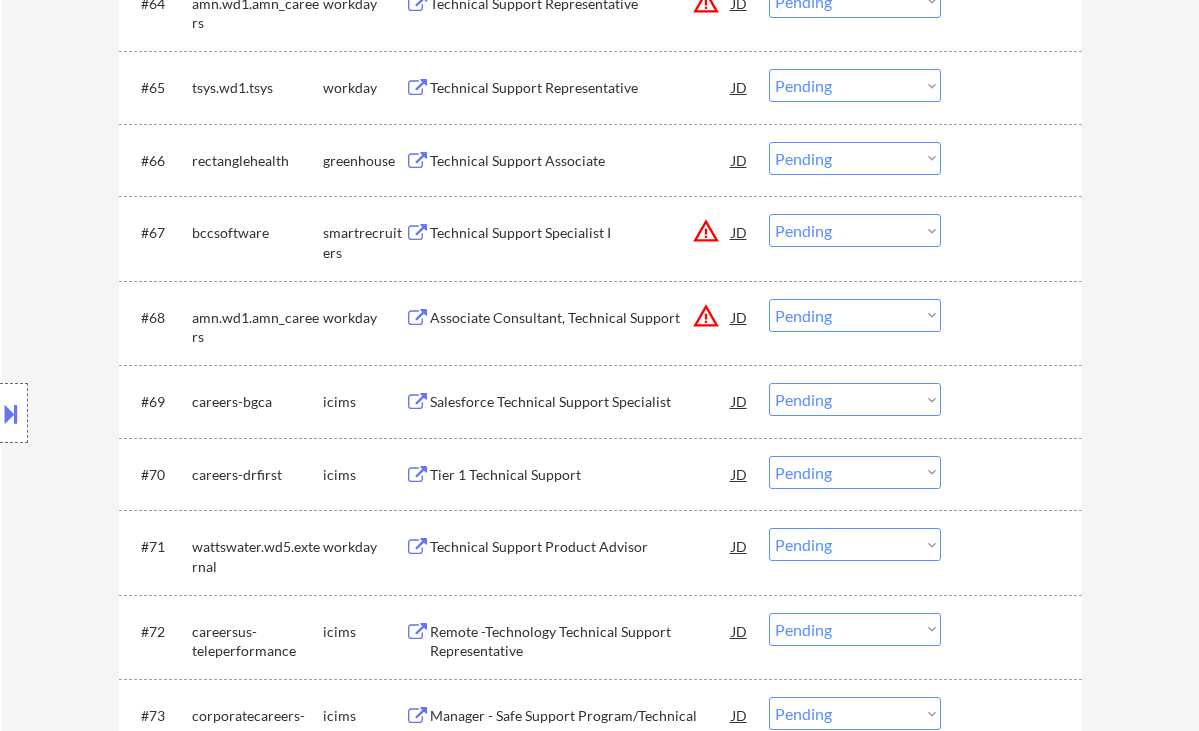 scroll, scrollTop: 5724, scrollLeft: 0, axis: vertical 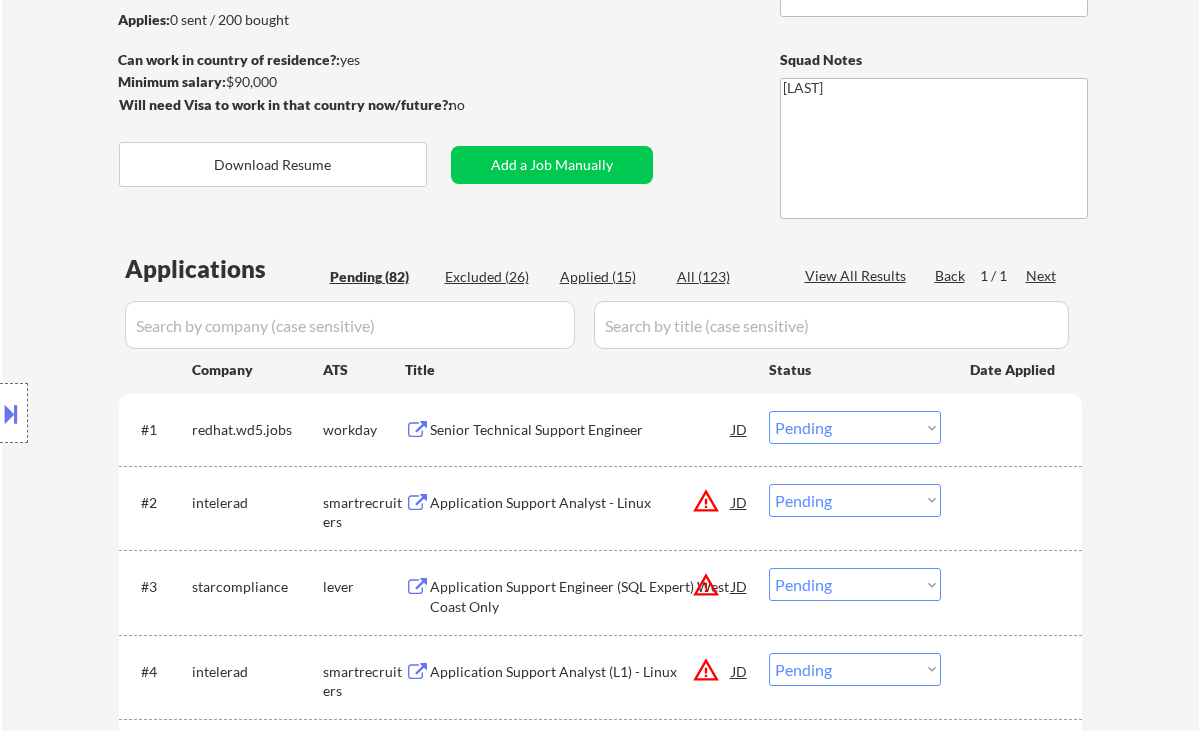 click on "Senior Technical Support Engineer" at bounding box center [581, 429] 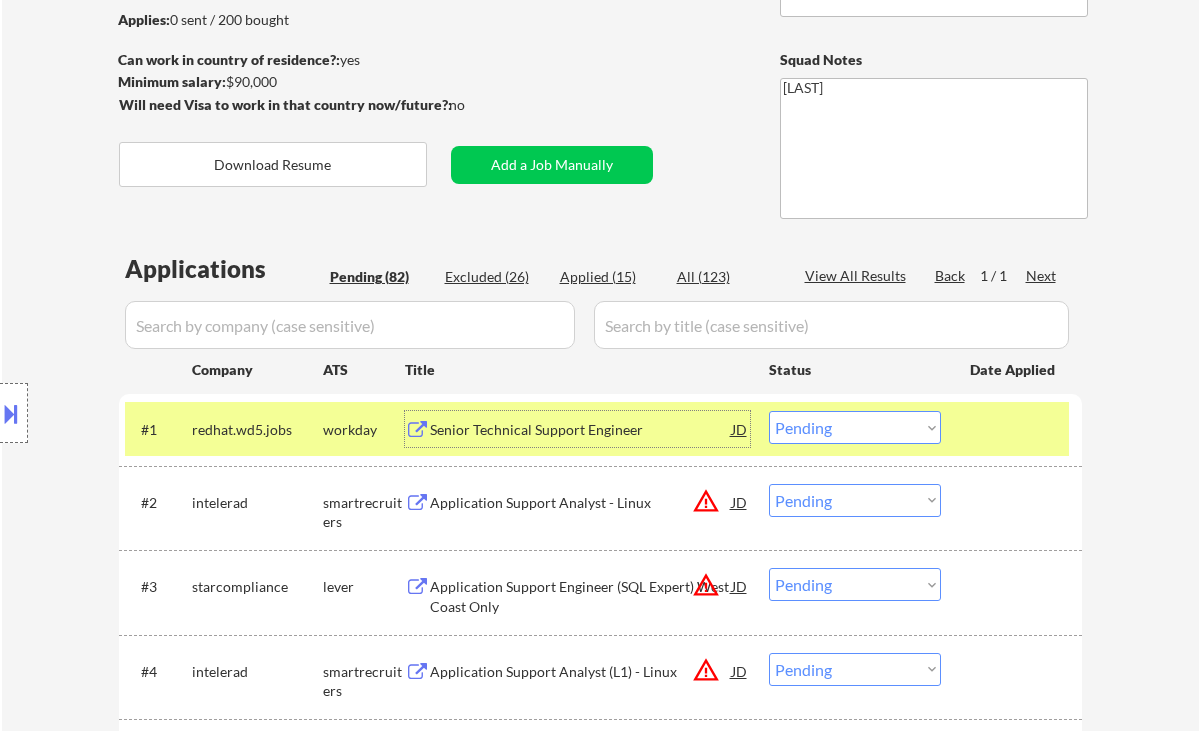 click on "Choose an option... Pending Applied Excluded (Questions) Excluded (Expired) Excluded (Location) Excluded (Bad Match) Excluded (Blocklist) Excluded (Salary) Excluded (Other)" at bounding box center (855, 427) 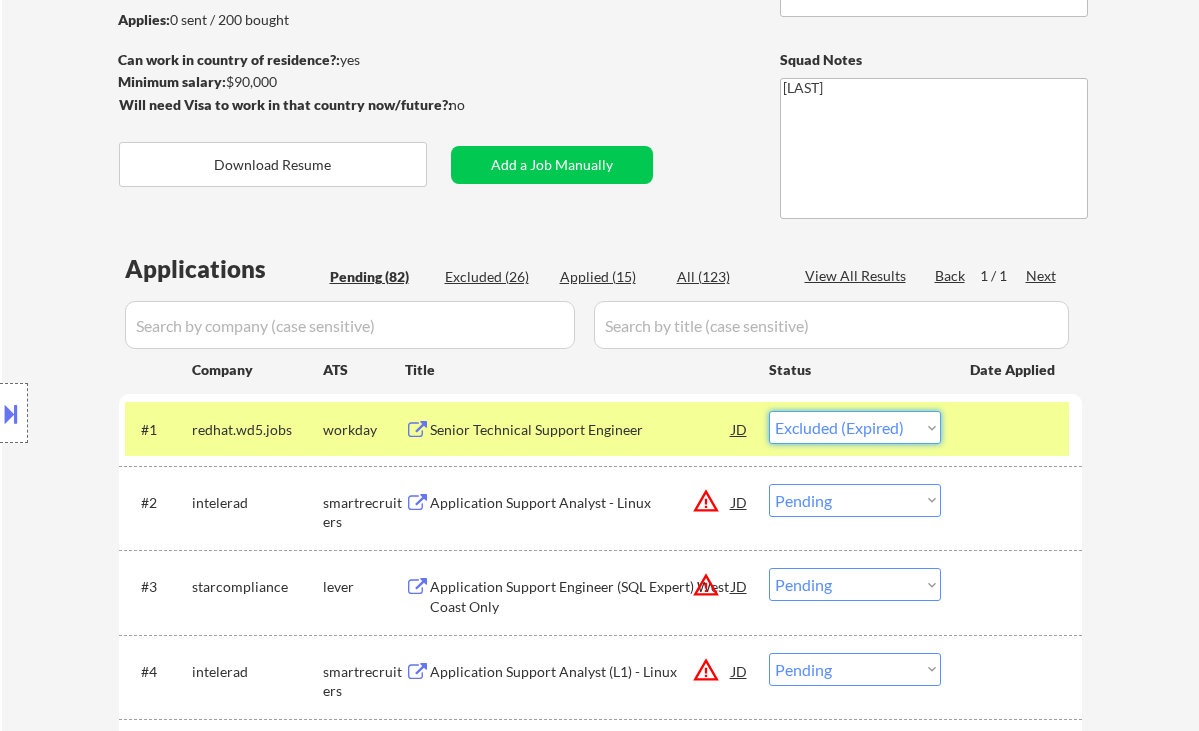 click on "Choose an option... Pending Applied Excluded (Questions) Excluded (Expired) Excluded (Location) Excluded (Bad Match) Excluded (Blocklist) Excluded (Salary) Excluded (Other)" at bounding box center (855, 427) 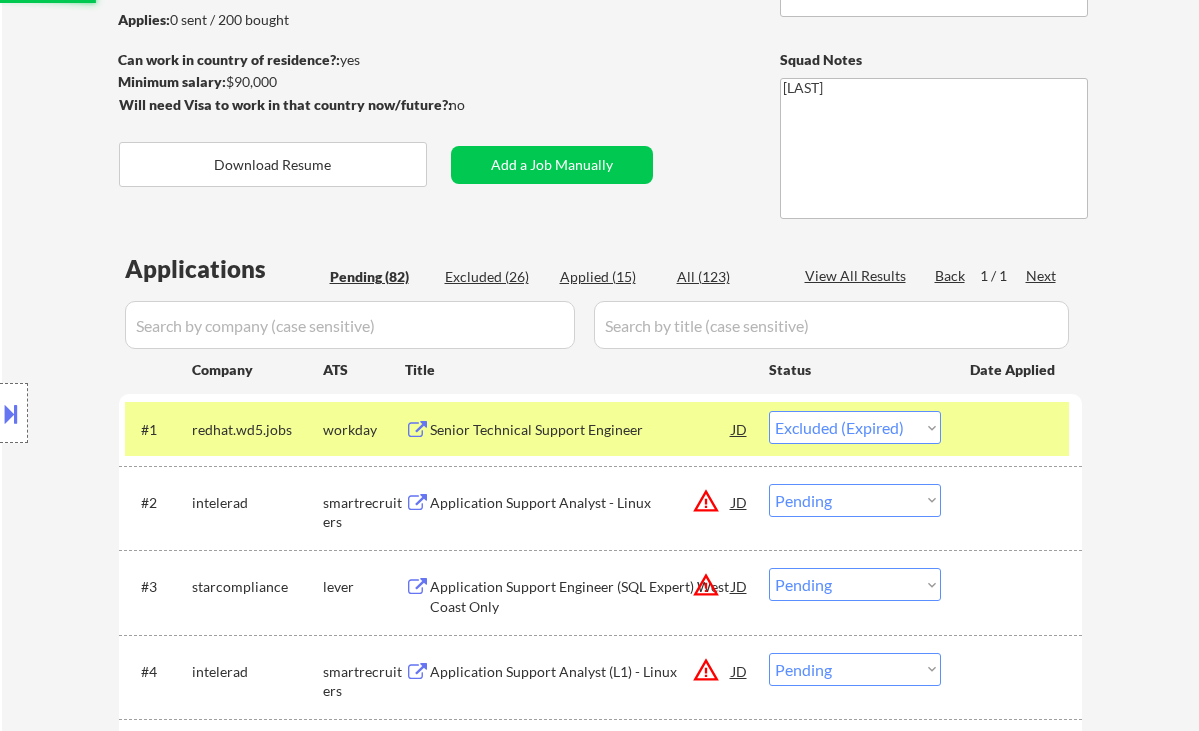 click on "Application Support Analyst - Linux" at bounding box center [581, 503] 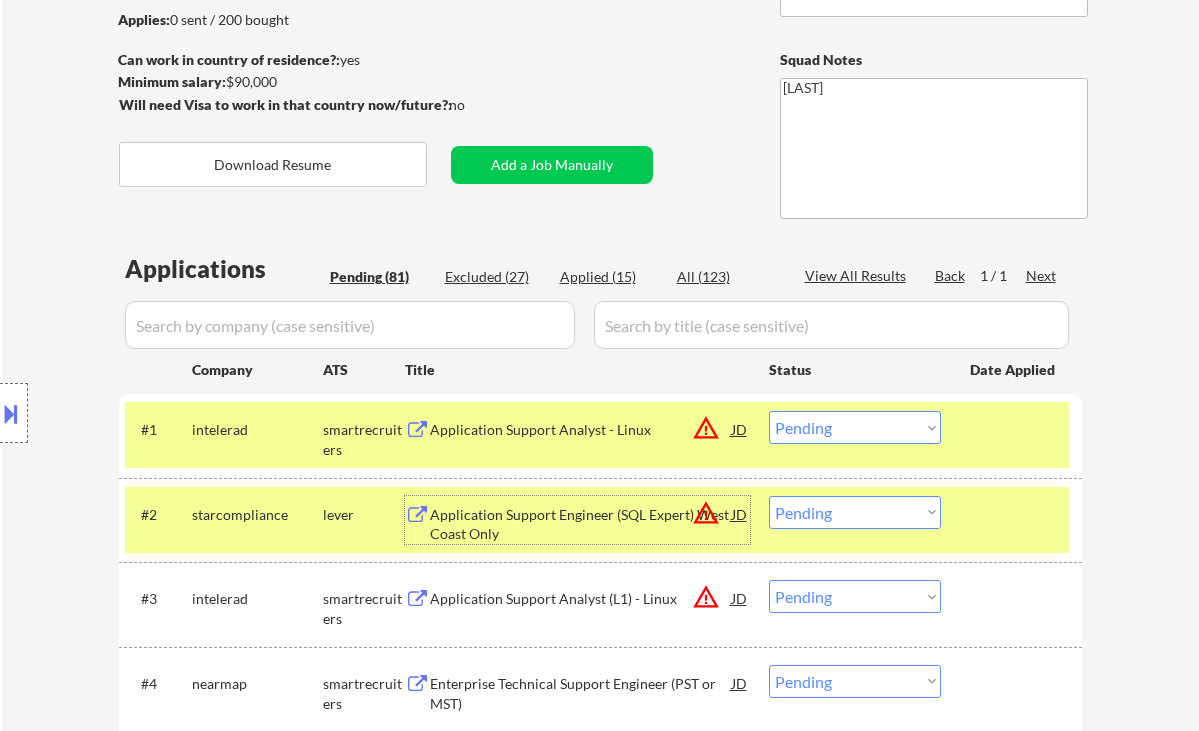 click on "Choose an option... Pending Applied Excluded (Questions) Excluded (Expired) Excluded (Location) Excluded (Bad Match) Excluded (Blocklist) Excluded (Salary) Excluded (Other)" at bounding box center (855, 427) 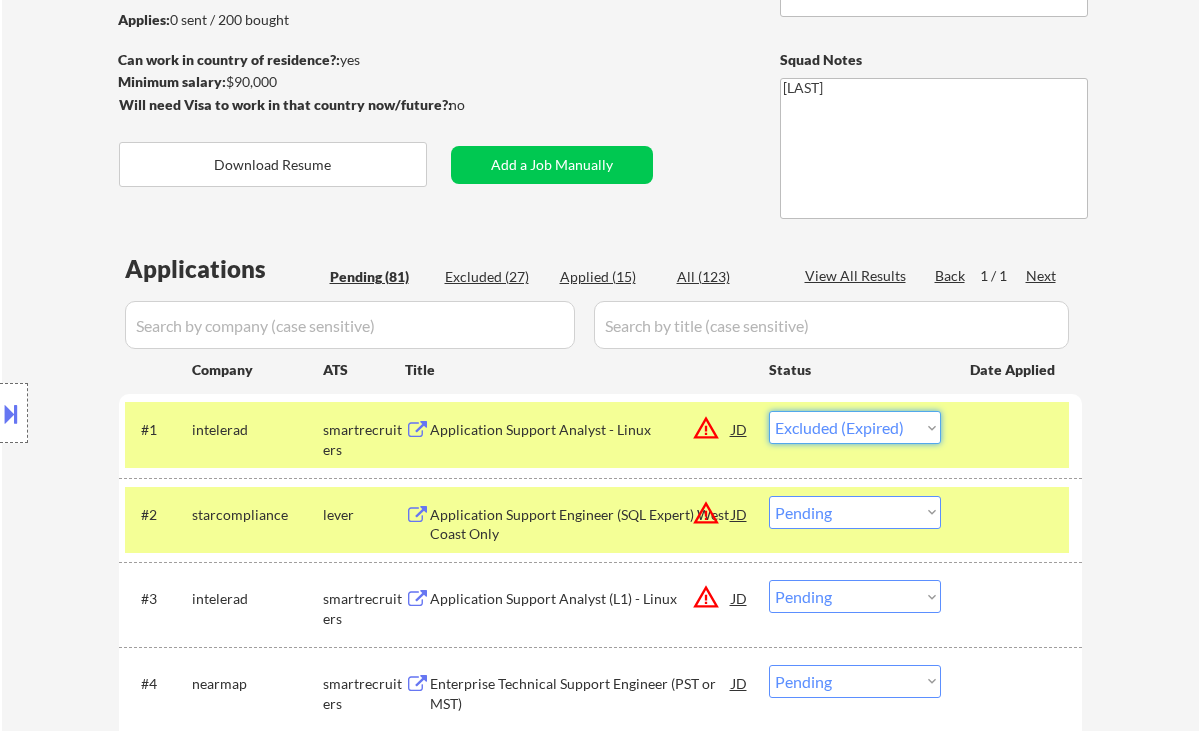 click on "Choose an option... Pending Applied Excluded (Questions) Excluded (Expired) Excluded (Location) Excluded (Bad Match) Excluded (Blocklist) Excluded (Salary) Excluded (Other)" at bounding box center [855, 427] 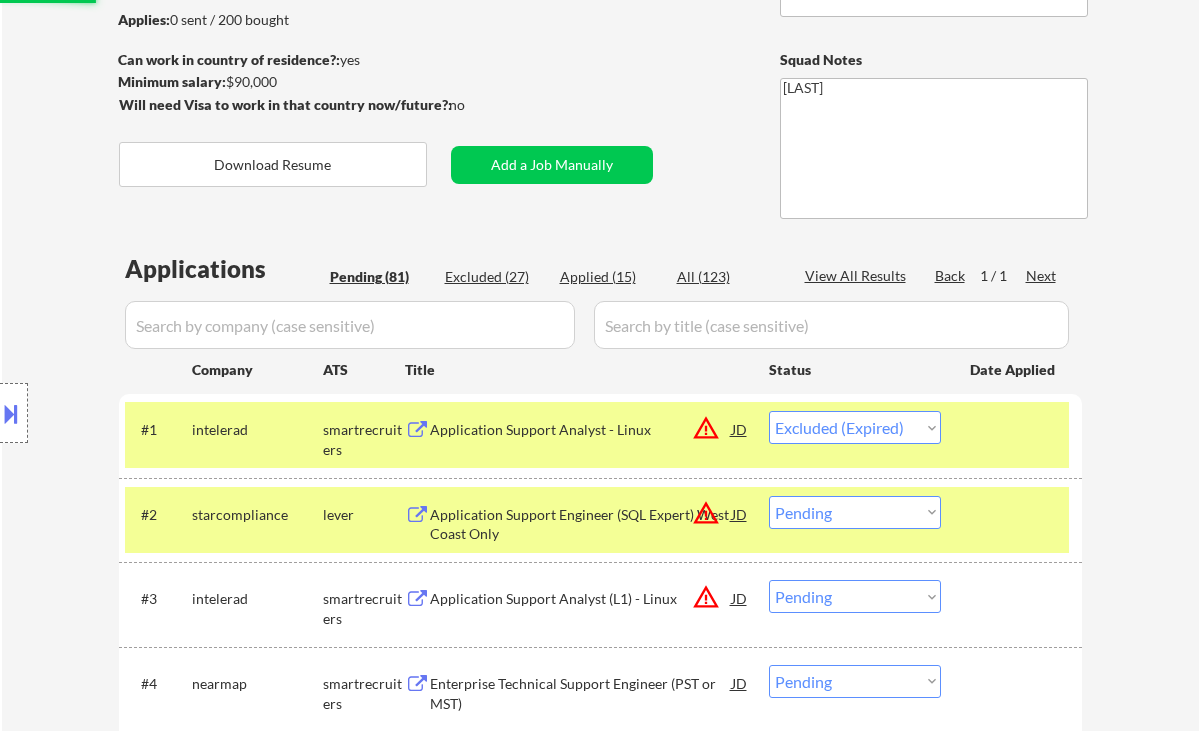 click on "Application Support Engineer (SQL Expert) West Coast Only" at bounding box center (581, 524) 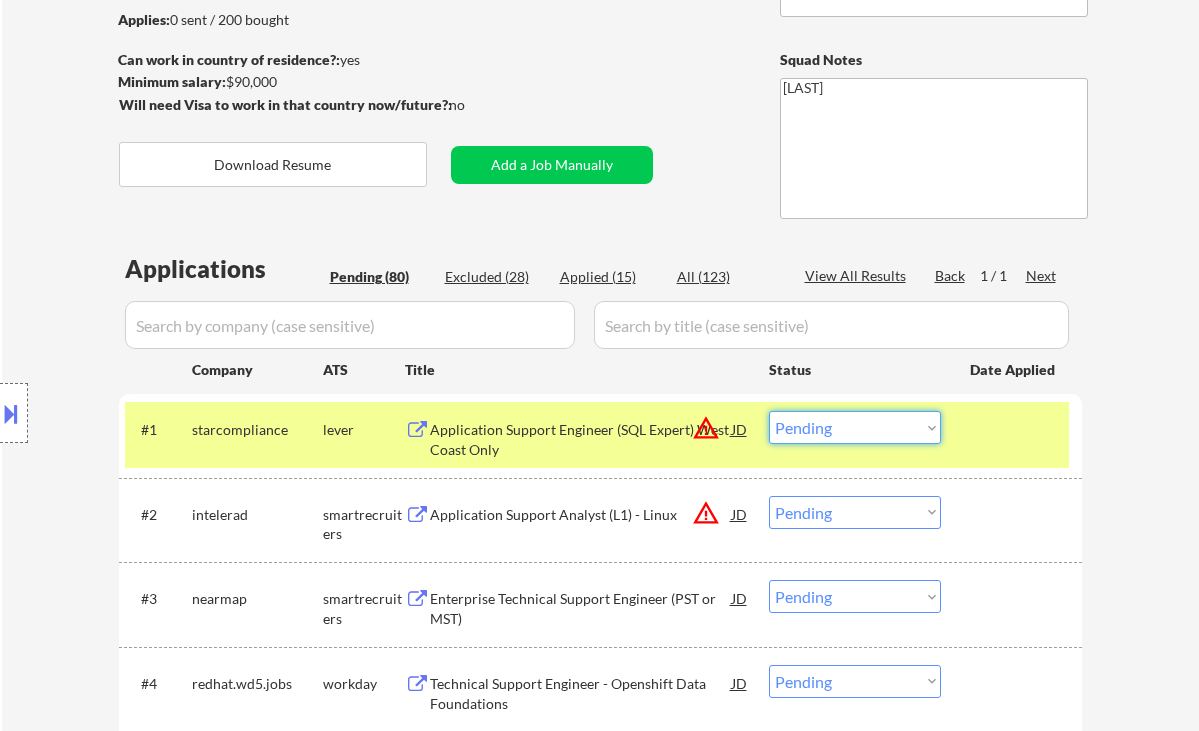 drag, startPoint x: 825, startPoint y: 434, endPoint x: 838, endPoint y: 442, distance: 15.264338 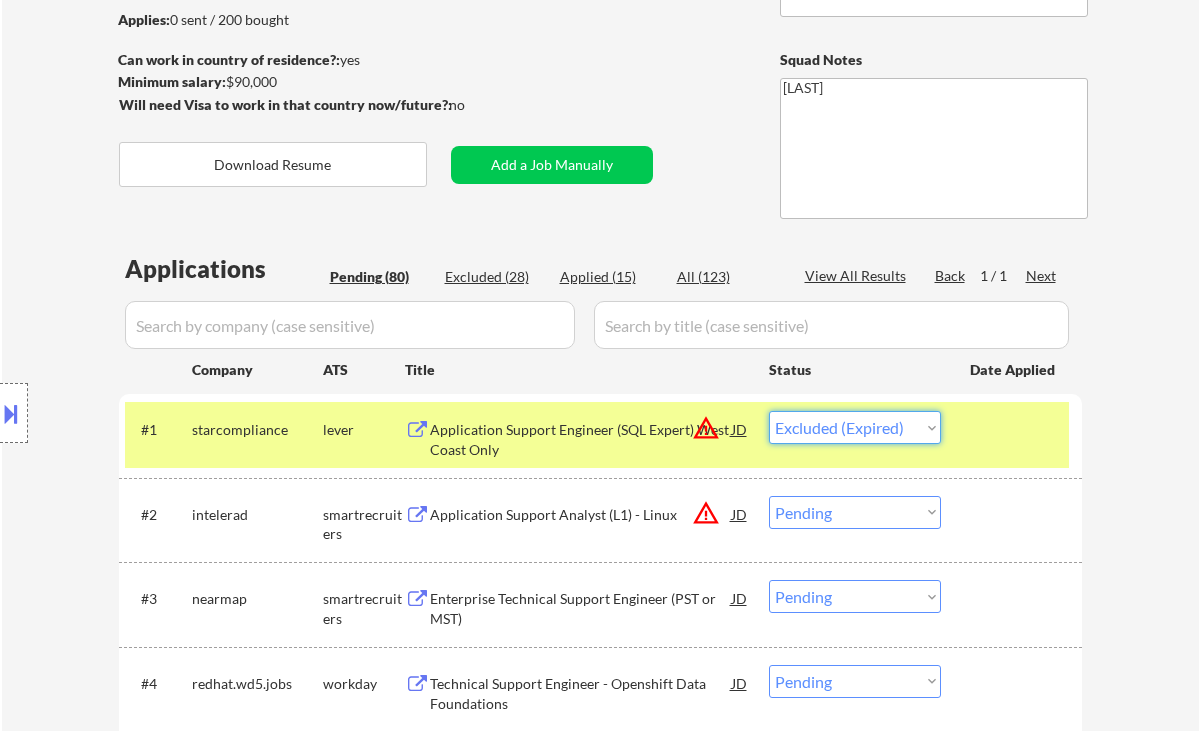 click on "Choose an option... Pending Applied Excluded (Questions) Excluded (Expired) Excluded (Location) Excluded (Bad Match) Excluded (Blocklist) Excluded (Salary) Excluded (Other)" at bounding box center [855, 427] 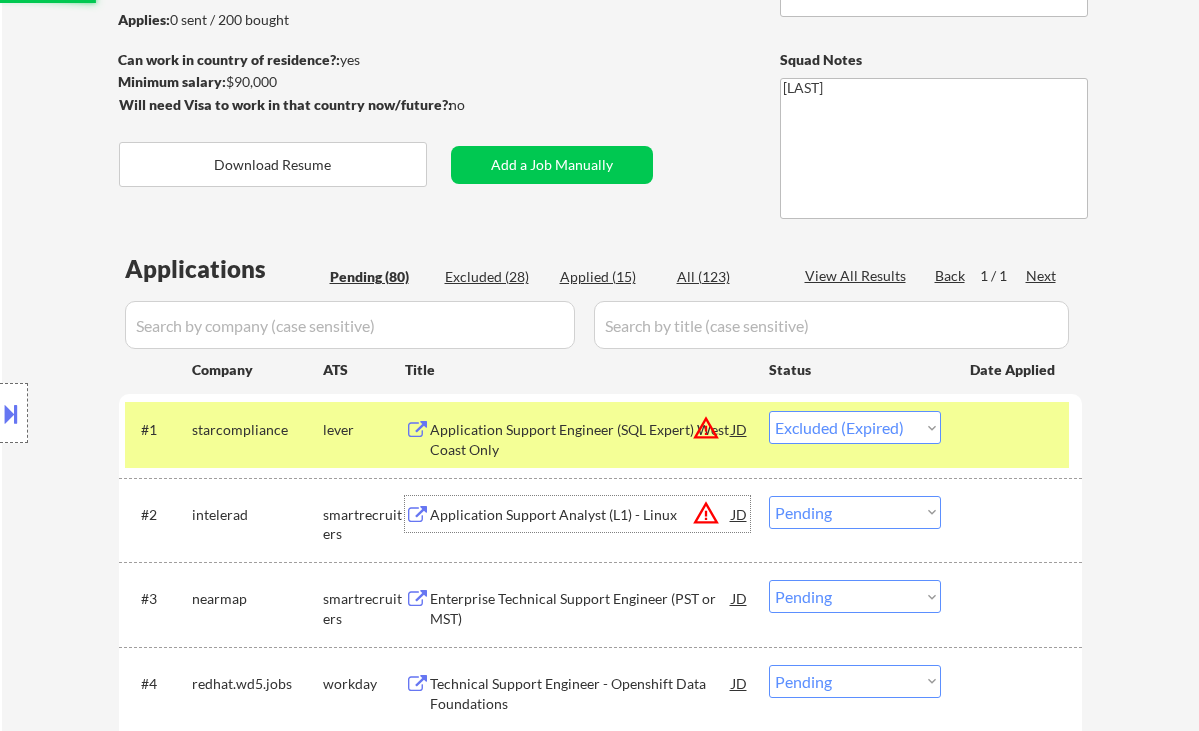 click on "Application Support Analyst (L1) - Linux" at bounding box center (581, 514) 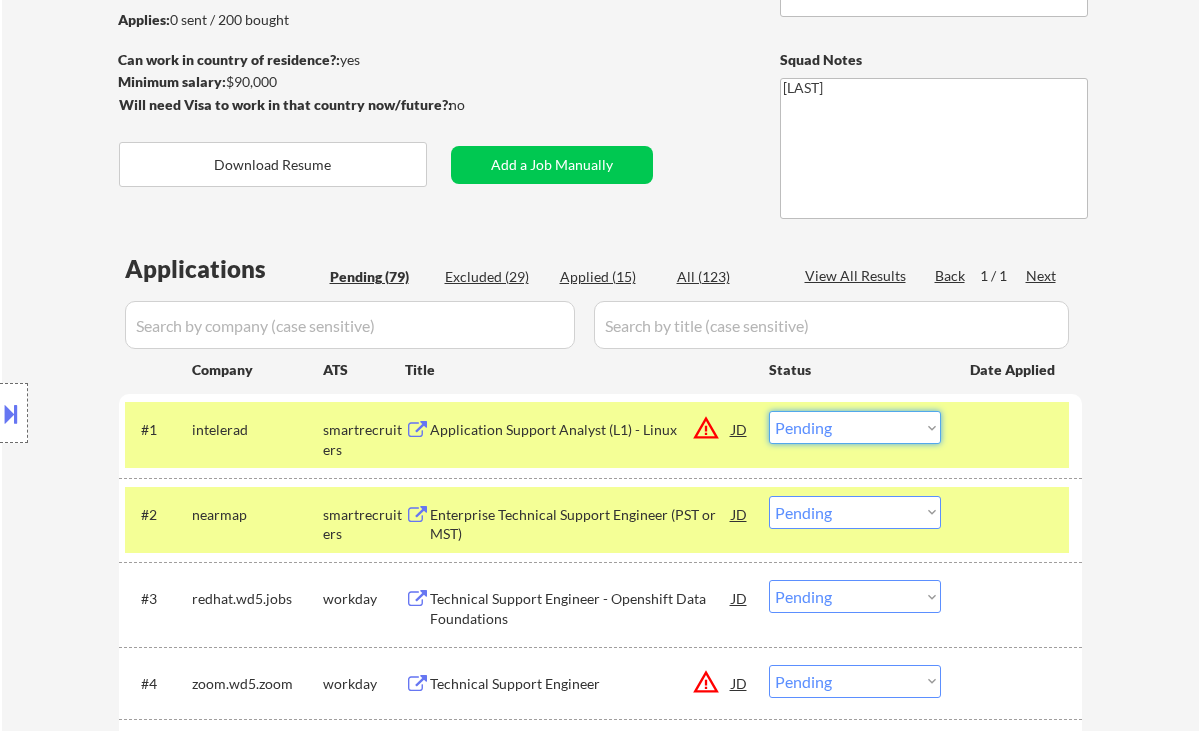 drag, startPoint x: 855, startPoint y: 423, endPoint x: 858, endPoint y: 438, distance: 15.297058 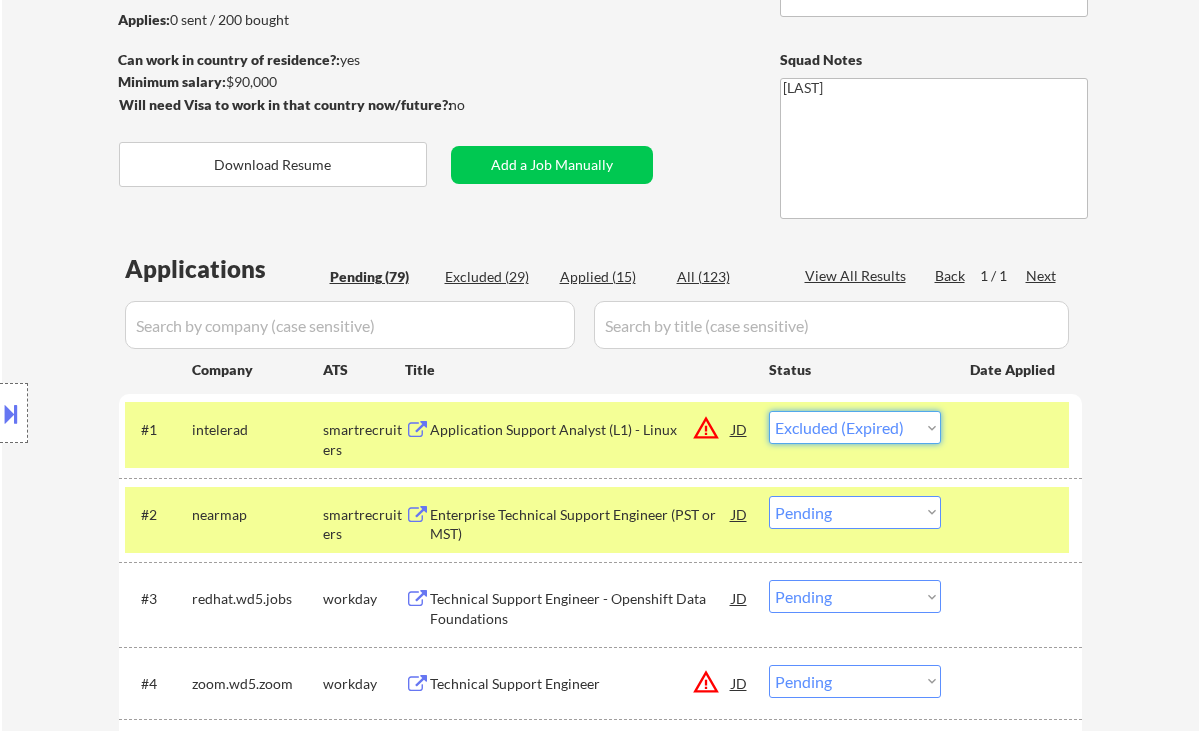 click on "Choose an option... Pending Applied Excluded (Questions) Excluded (Expired) Excluded (Location) Excluded (Bad Match) Excluded (Blocklist) Excluded (Salary) Excluded (Other)" at bounding box center (855, 427) 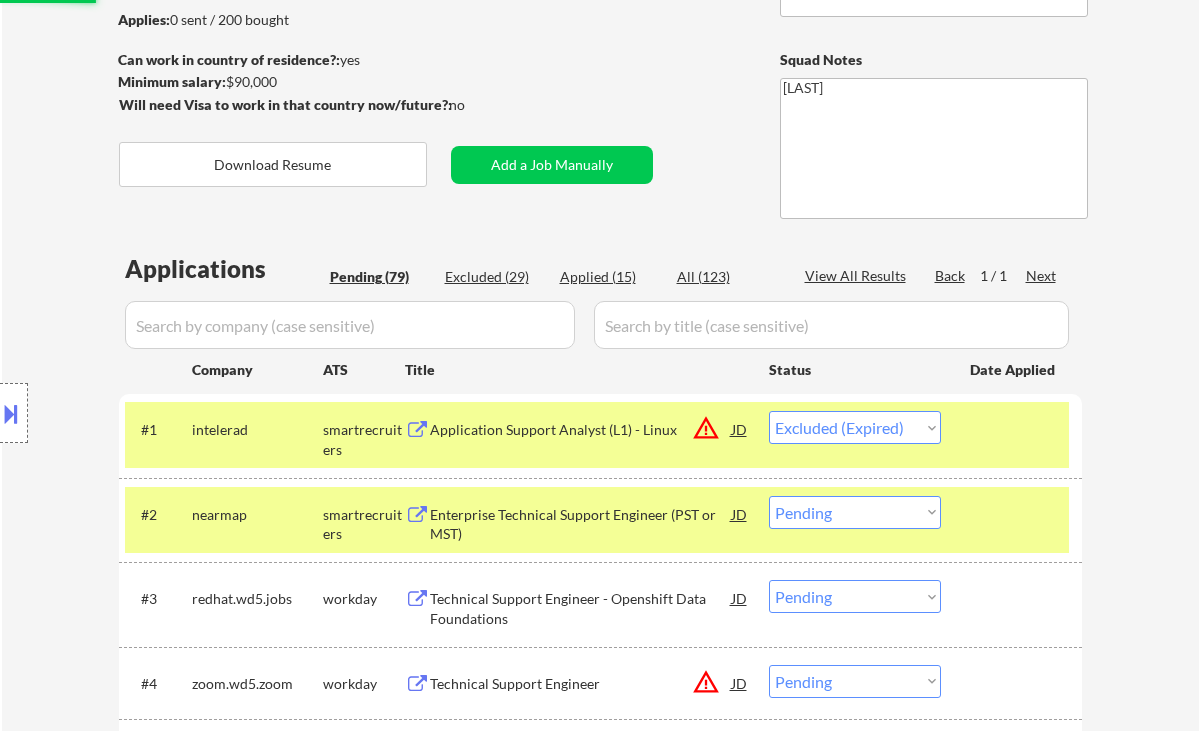 click on "Enterprise Technical Support Engineer (PST or MST)" at bounding box center (581, 524) 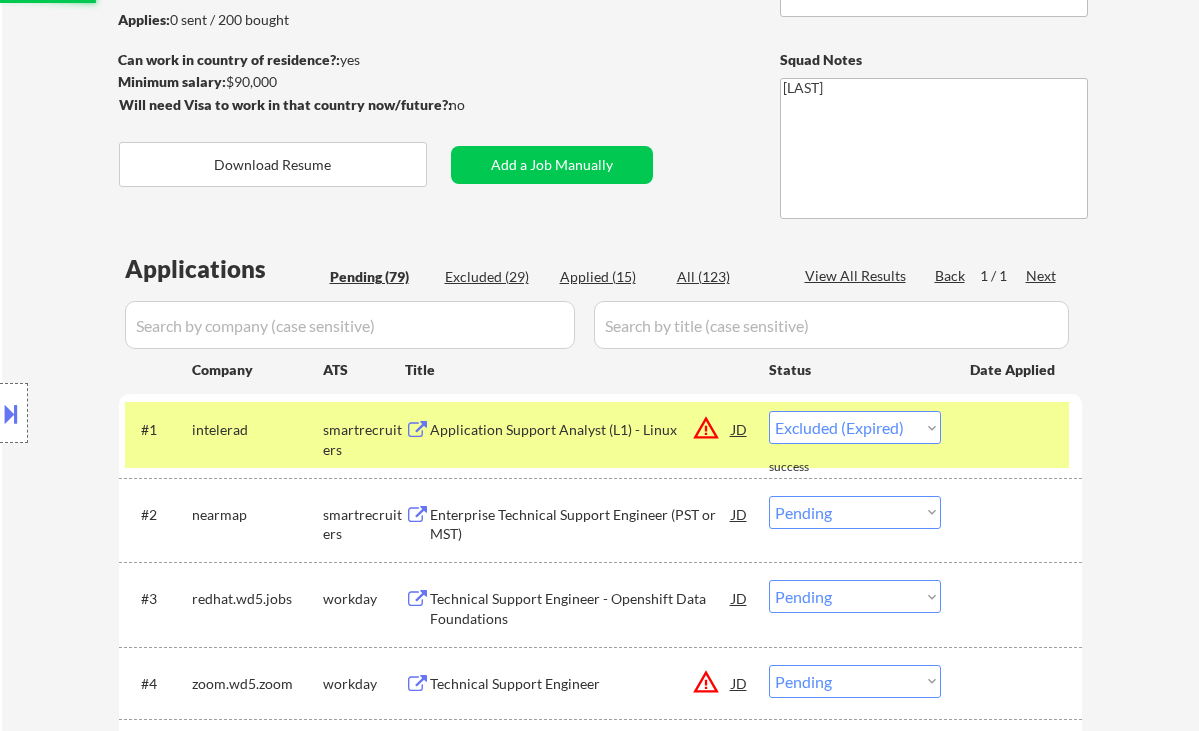 select on ""pending"" 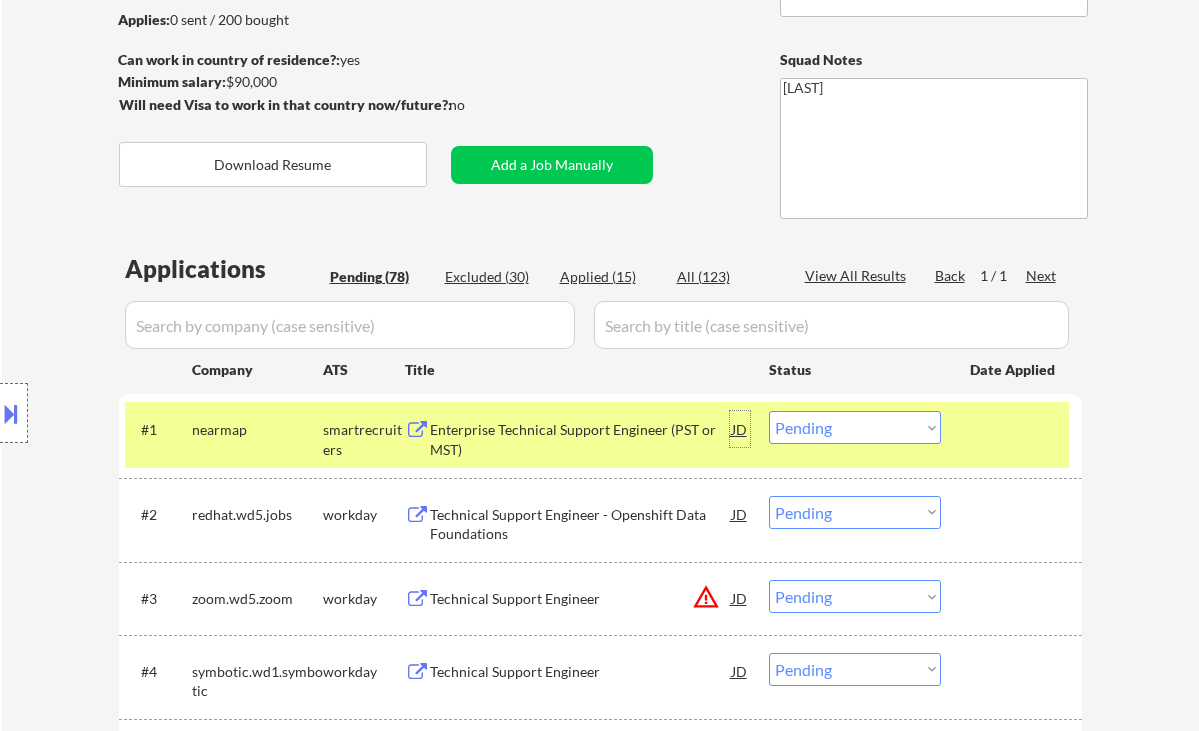 click on "JD" at bounding box center (740, 429) 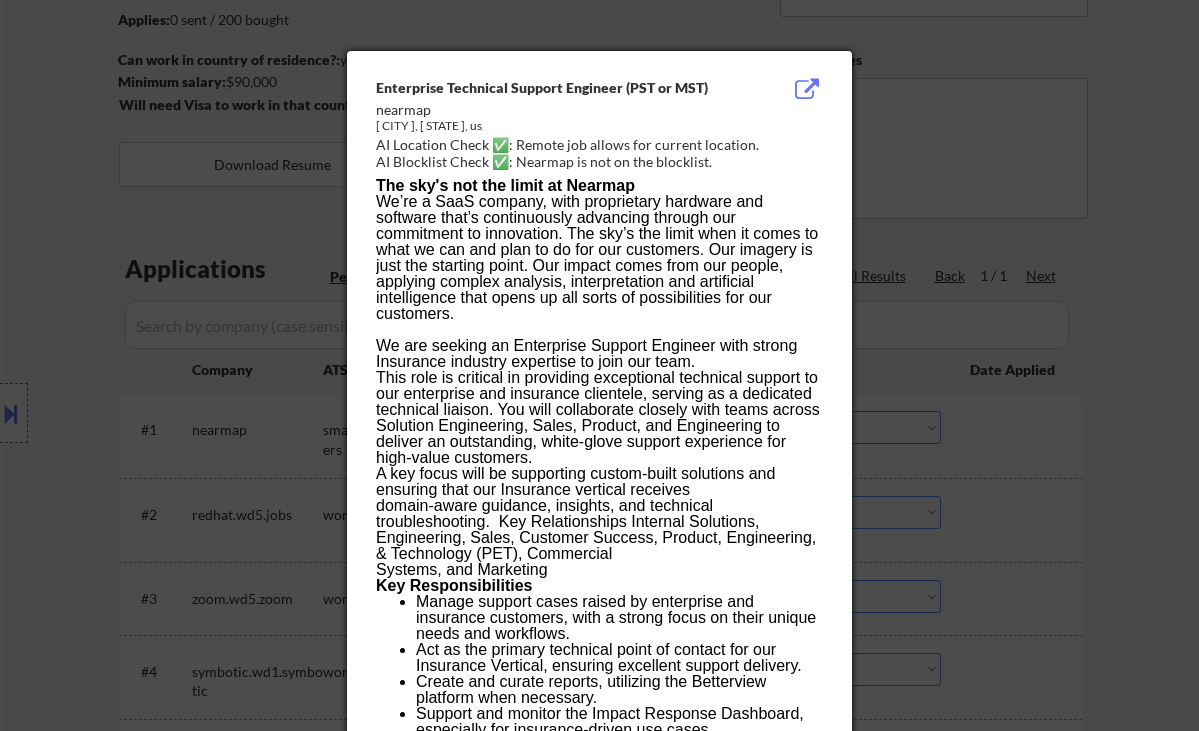 click at bounding box center [599, 365] 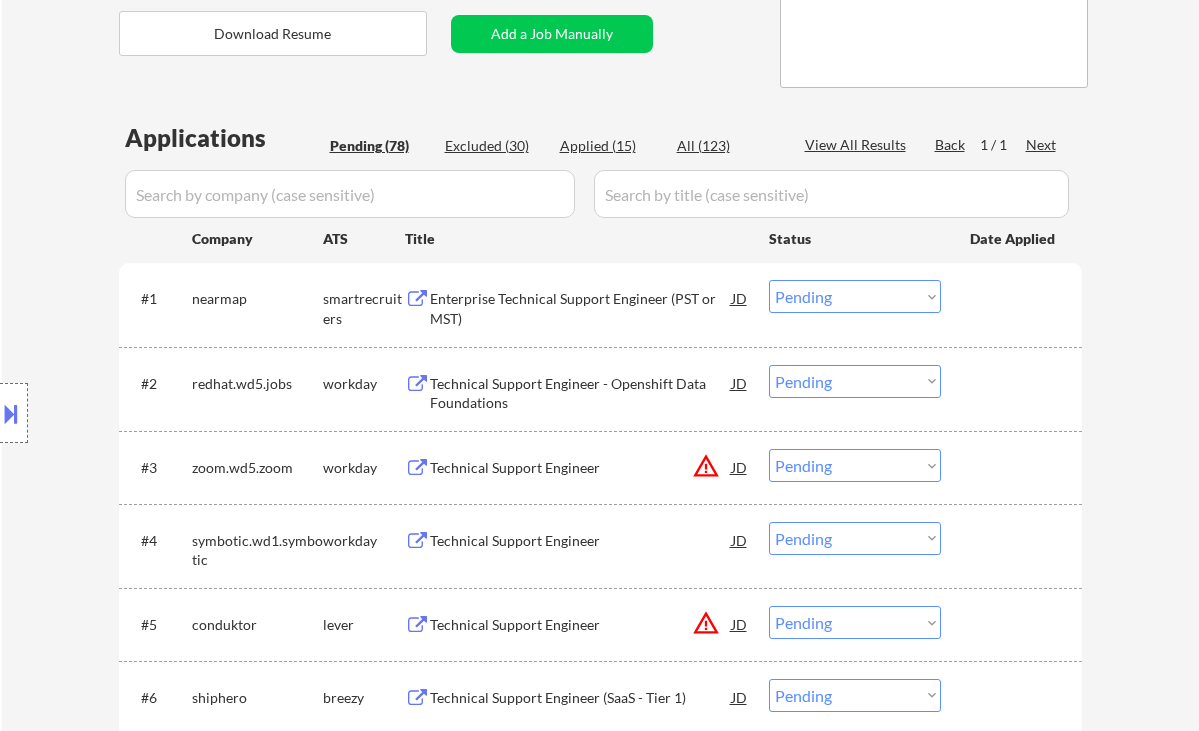 scroll, scrollTop: 533, scrollLeft: 0, axis: vertical 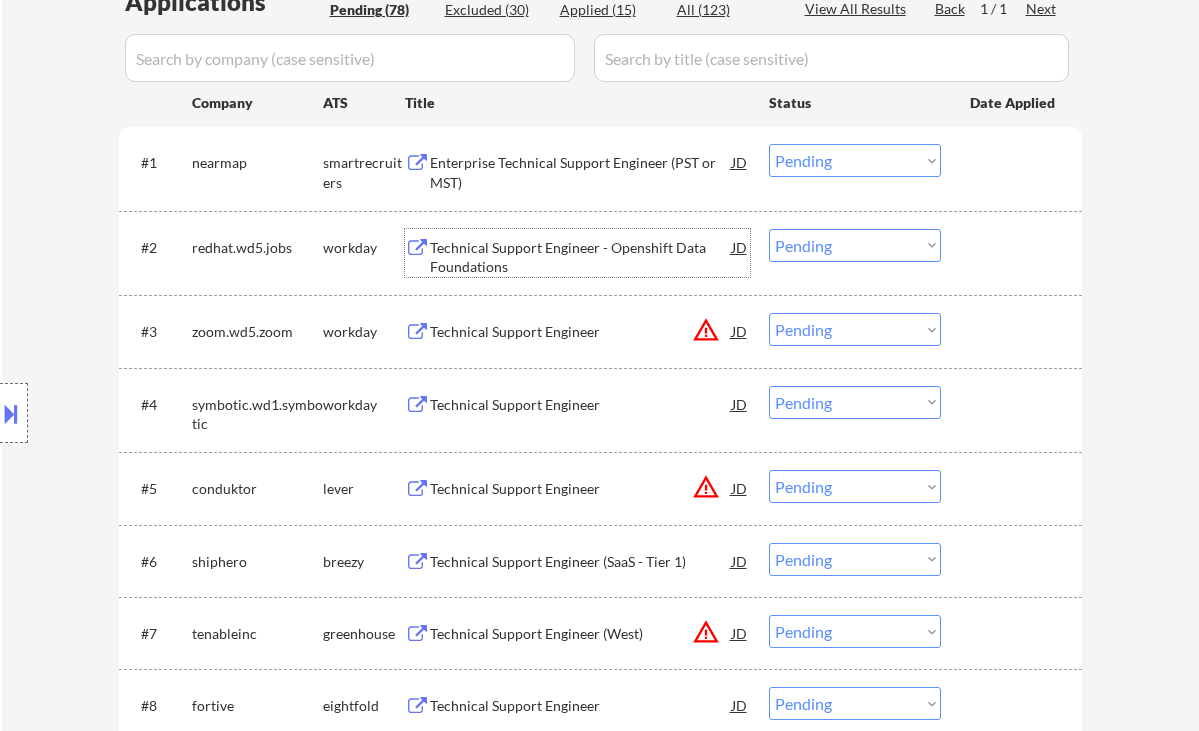 click on "Technical Support Engineer - Openshift Data Foundations" at bounding box center (581, 257) 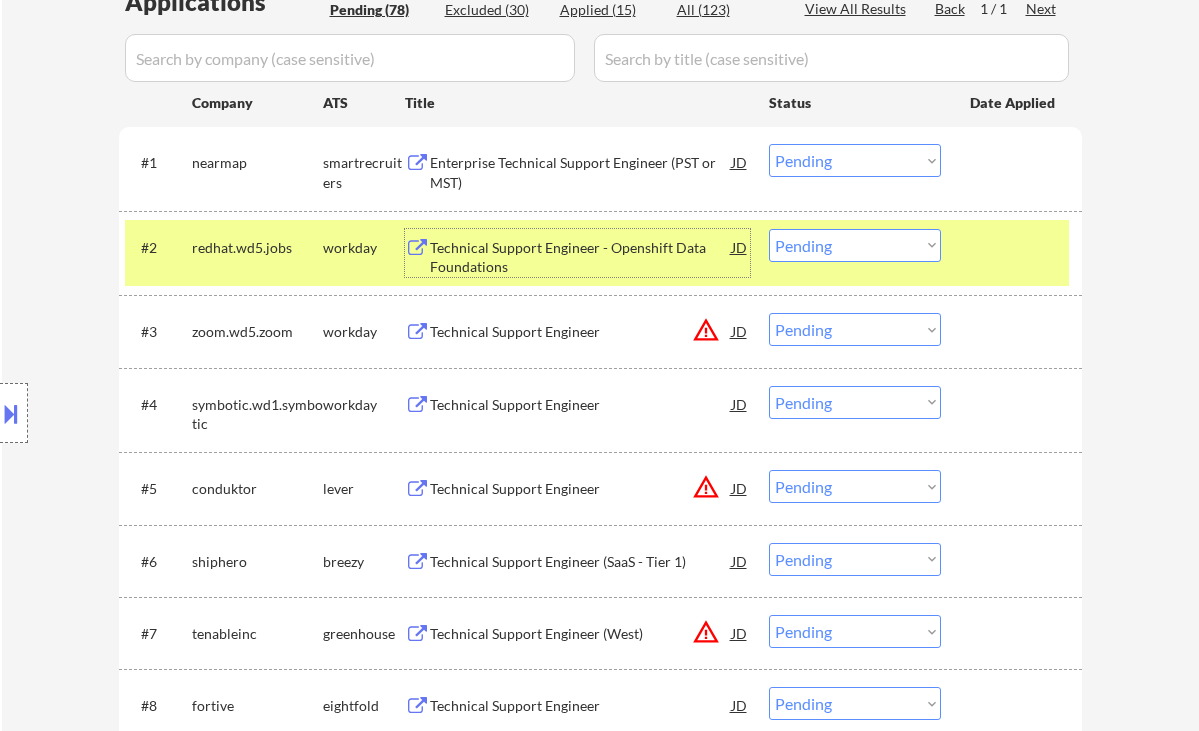 drag, startPoint x: 822, startPoint y: 248, endPoint x: 829, endPoint y: 260, distance: 13.892444 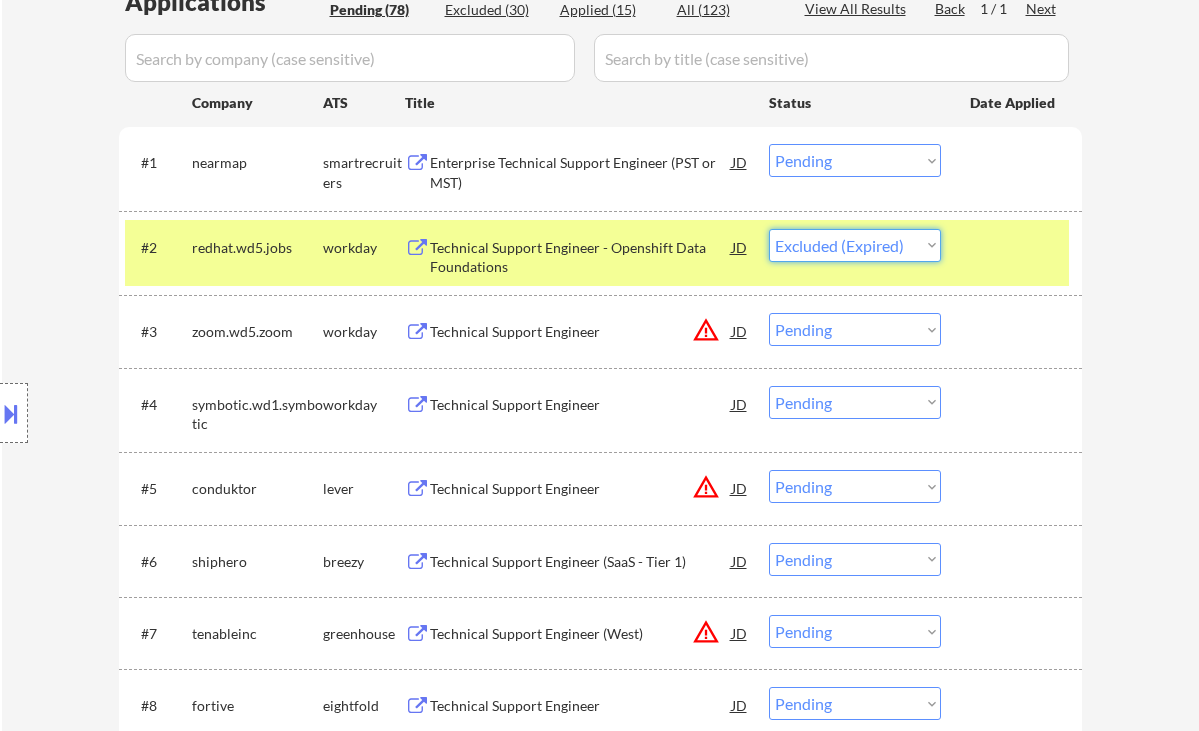 click on "Choose an option... Pending Applied Excluded (Questions) Excluded (Expired) Excluded (Location) Excluded (Bad Match) Excluded (Blocklist) Excluded (Salary) Excluded (Other)" at bounding box center (855, 245) 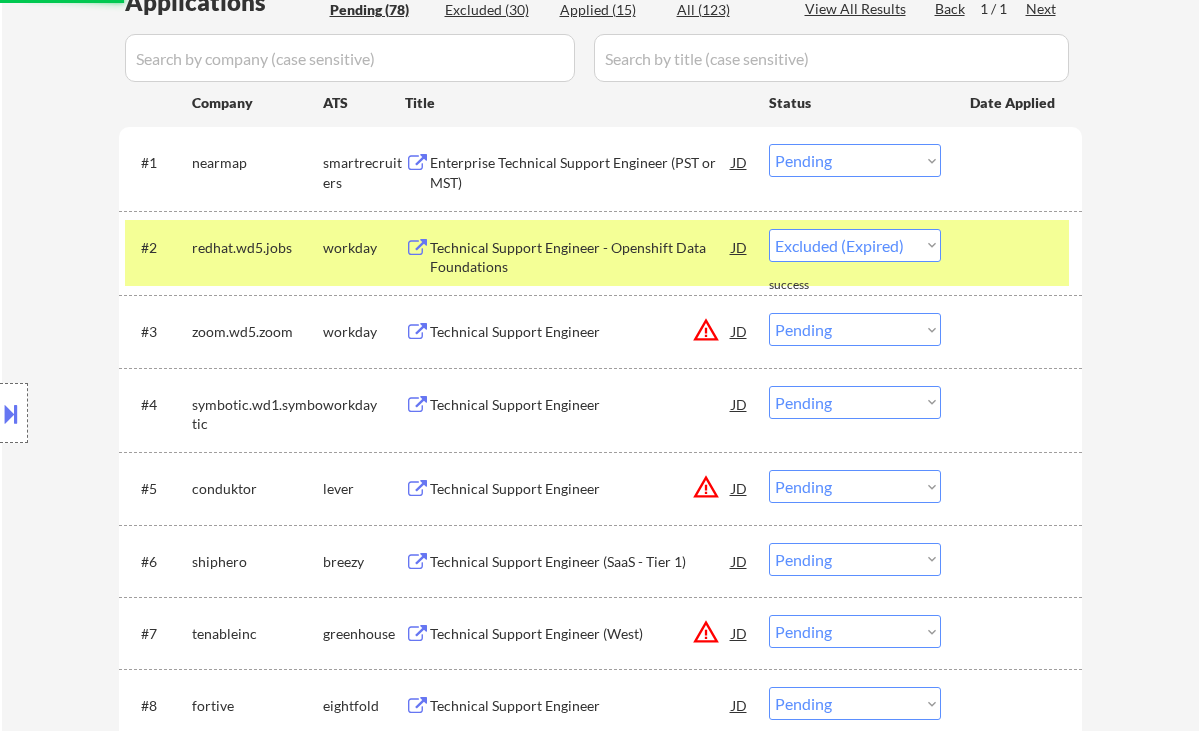select on ""pending"" 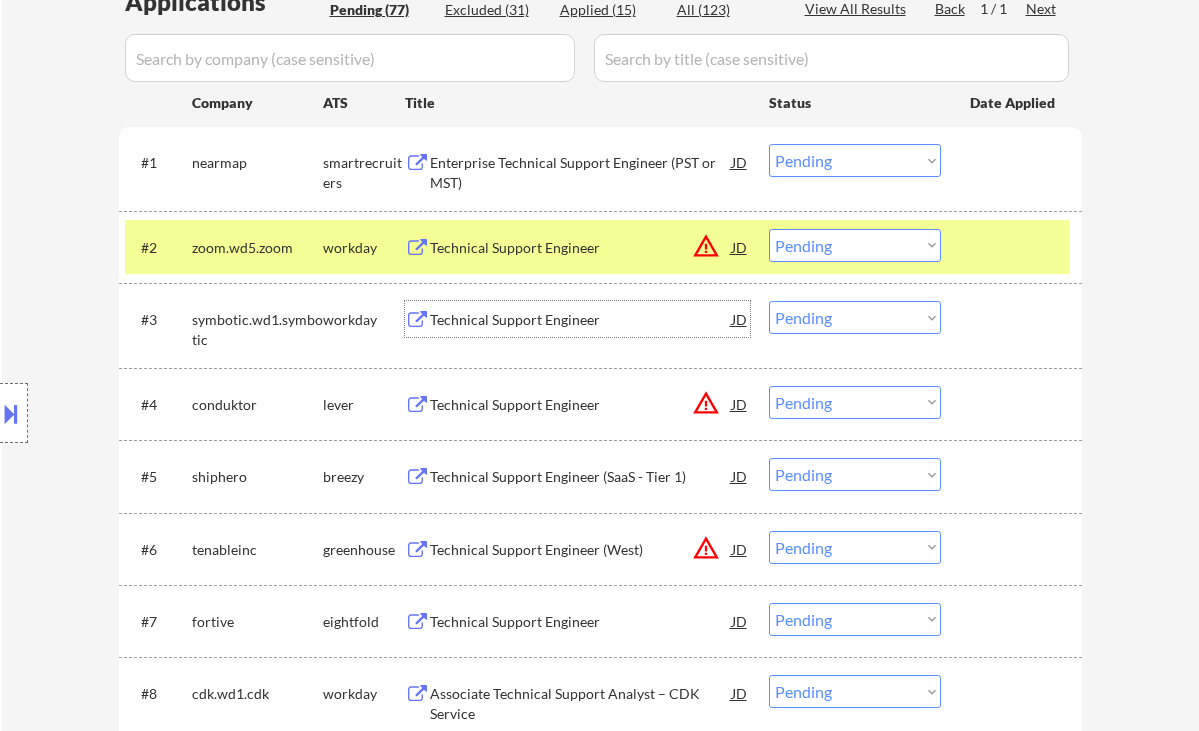 click on "Technical Support Engineer" at bounding box center [581, 320] 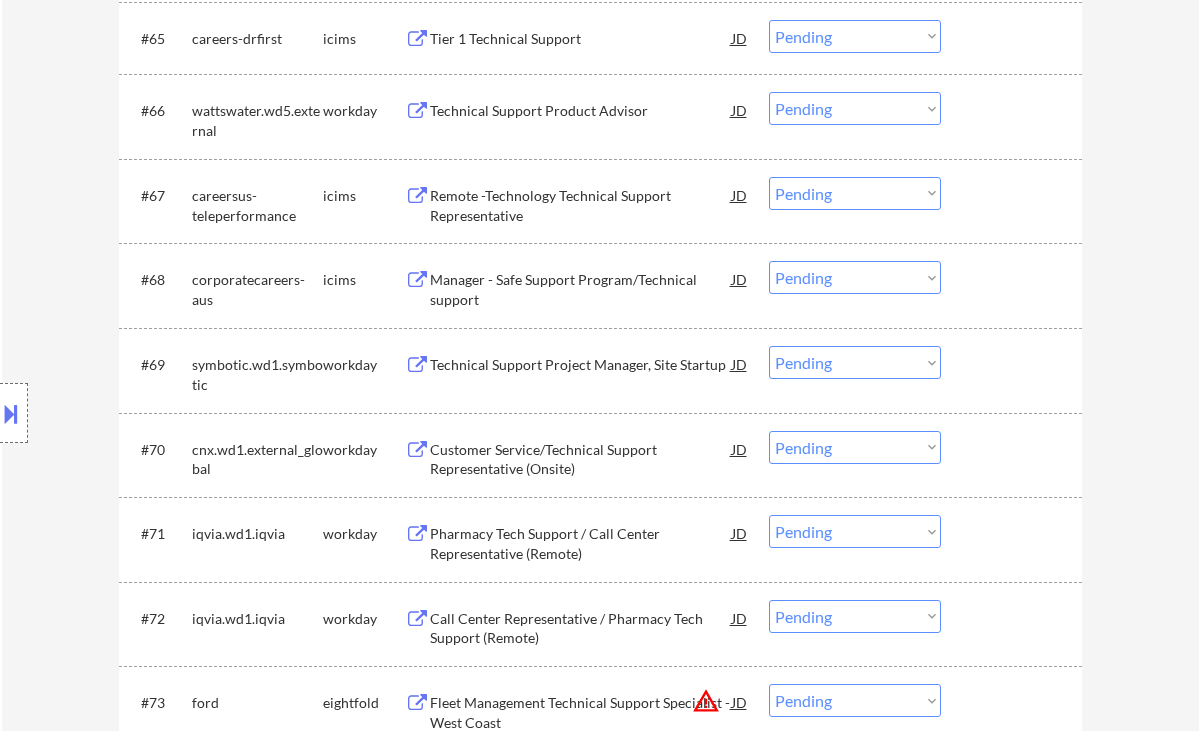 scroll, scrollTop: 487, scrollLeft: 0, axis: vertical 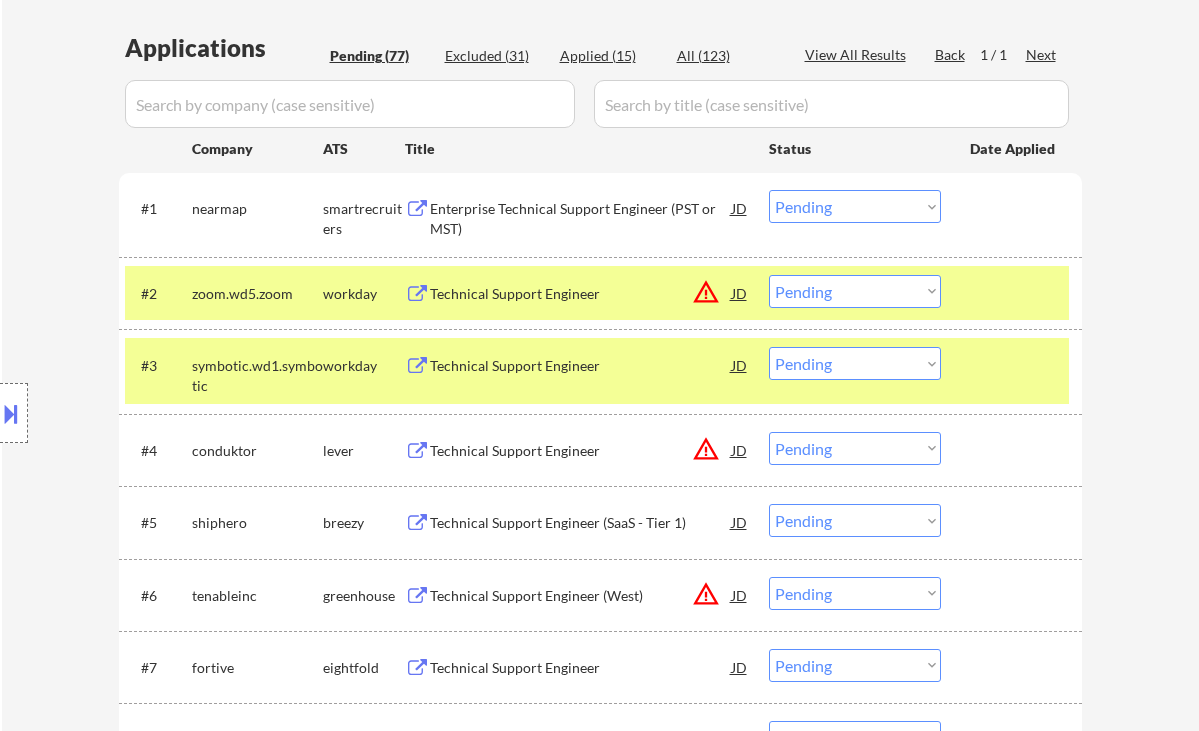 click on "Choose an option... Pending Applied Excluded (Questions) Excluded (Expired) Excluded (Location) Excluded (Bad Match) Excluded (Blocklist) Excluded (Salary) Excluded (Other)" at bounding box center [855, 363] 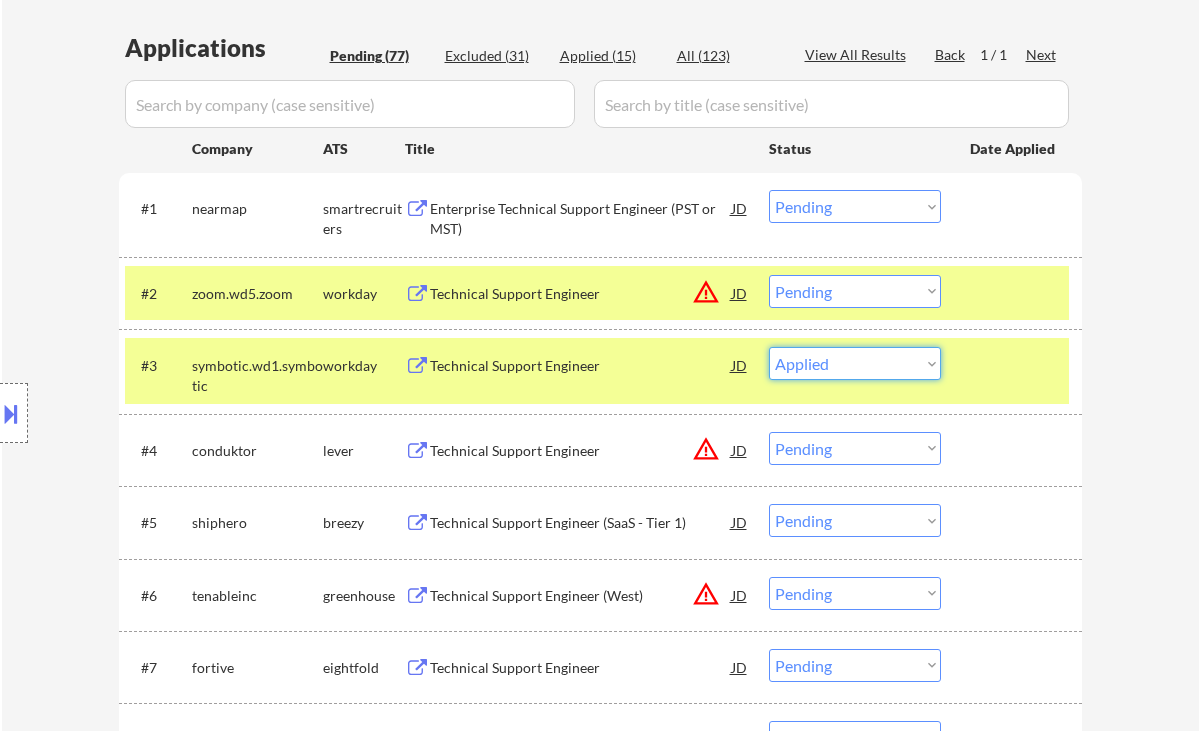click on "Choose an option... Pending Applied Excluded (Questions) Excluded (Expired) Excluded (Location) Excluded (Bad Match) Excluded (Blocklist) Excluded (Salary) Excluded (Other)" at bounding box center (855, 363) 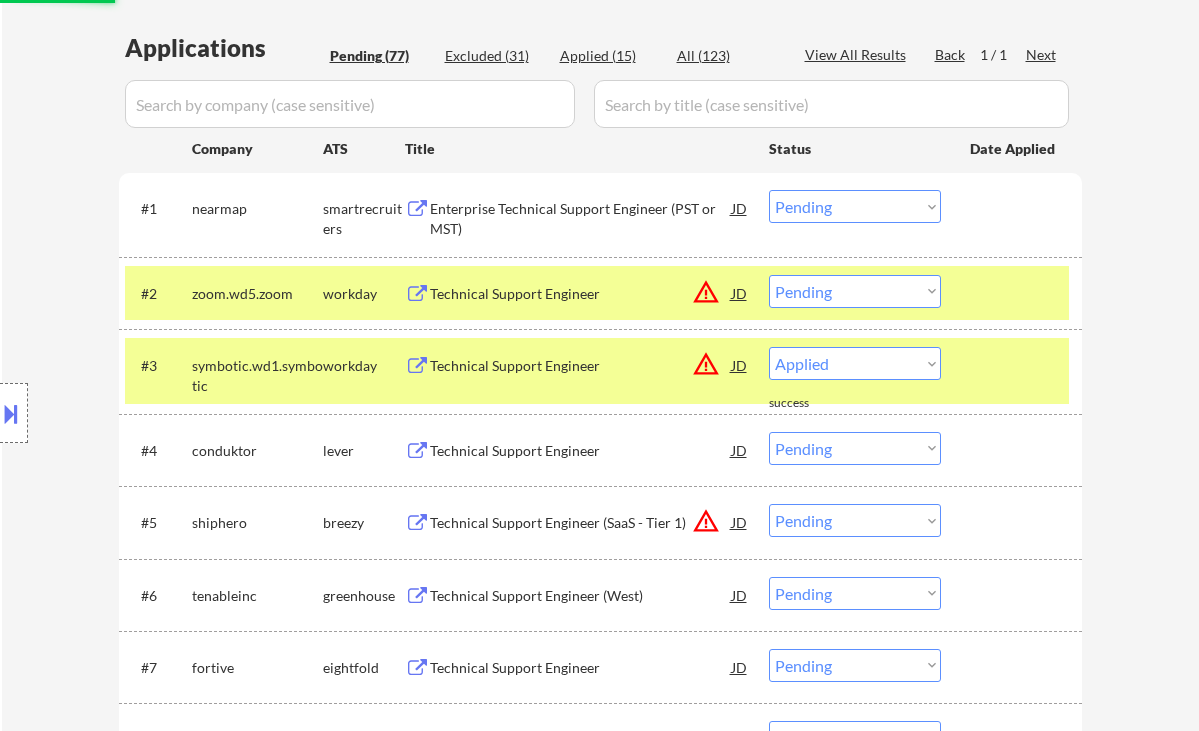 select on ""pending"" 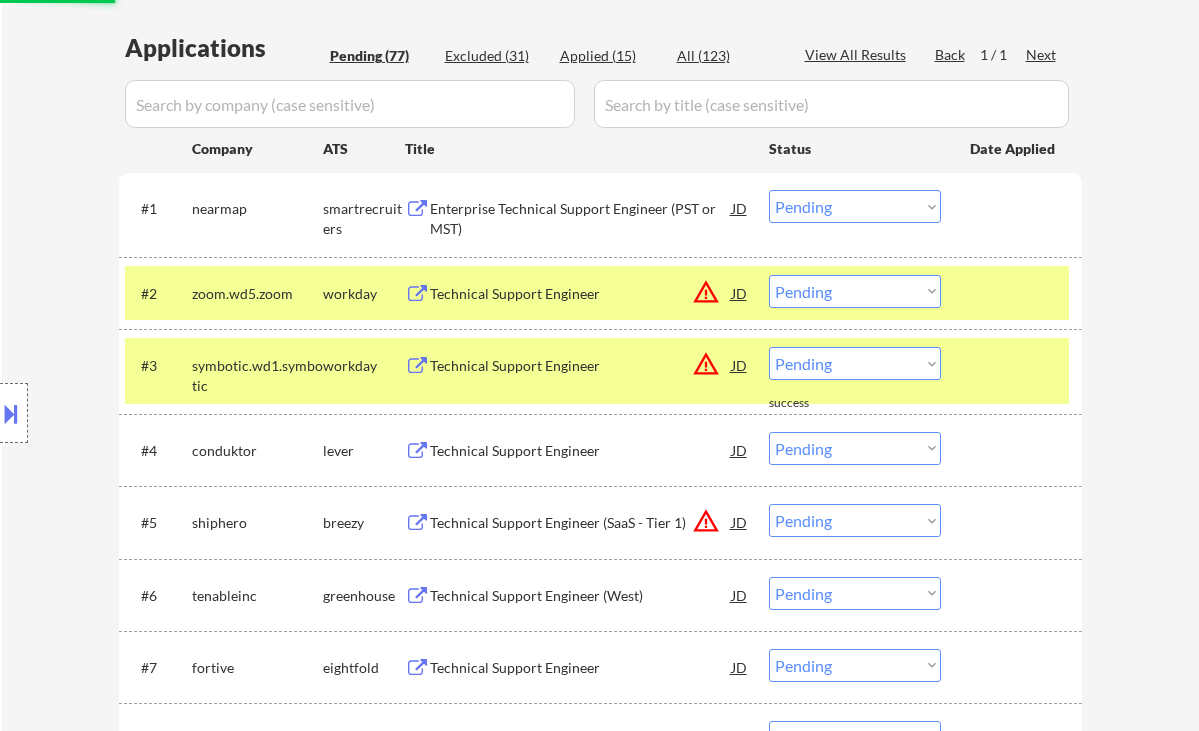 click on "Technical Support Engineer" at bounding box center (581, 294) 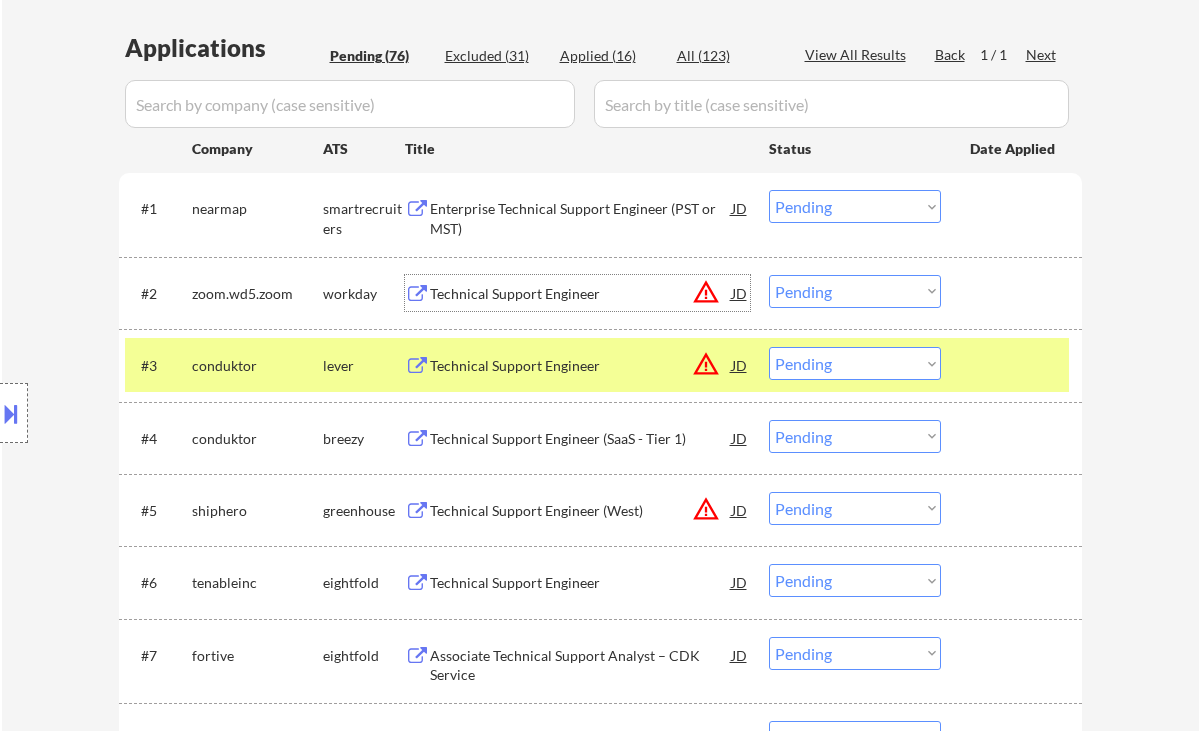 click on "Choose an option... Pending Applied Excluded (Questions) Excluded (Expired) Excluded (Location) Excluded (Bad Match) Excluded (Blocklist) Excluded (Salary) Excluded (Other)" at bounding box center (855, 291) 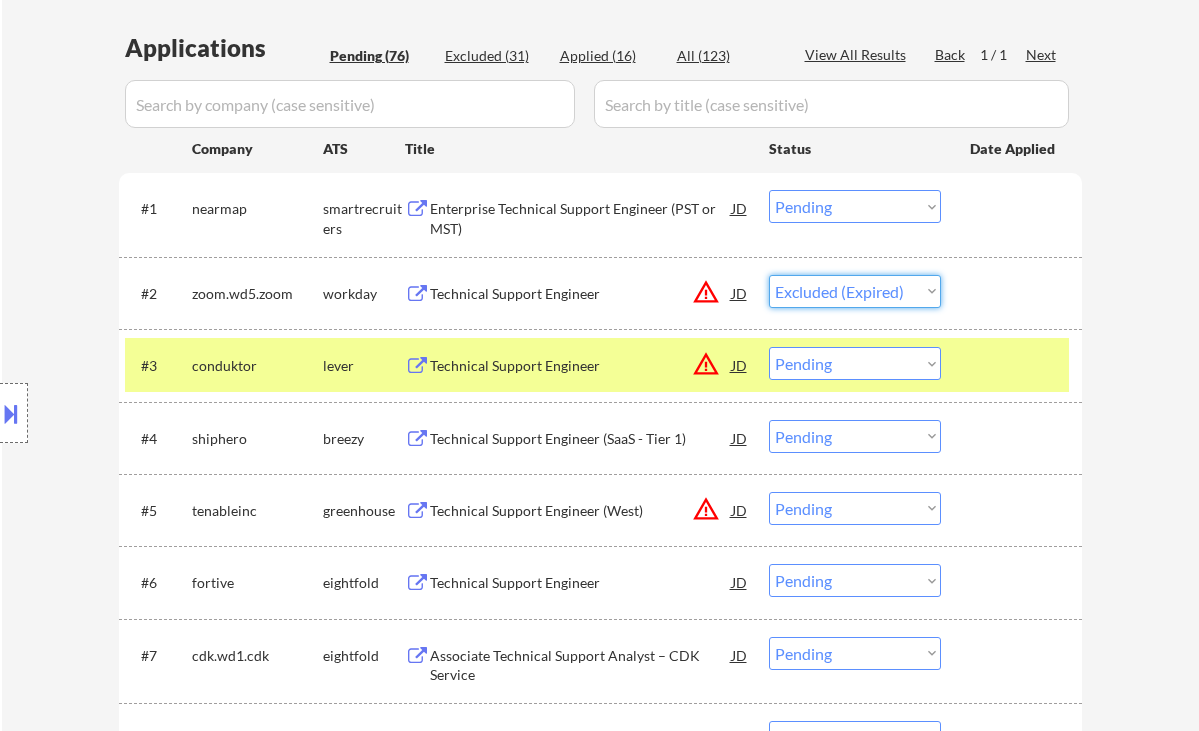 click on "Choose an option... Pending Applied Excluded (Questions) Excluded (Expired) Excluded (Location) Excluded (Bad Match) Excluded (Blocklist) Excluded (Salary) Excluded (Other)" at bounding box center (855, 291) 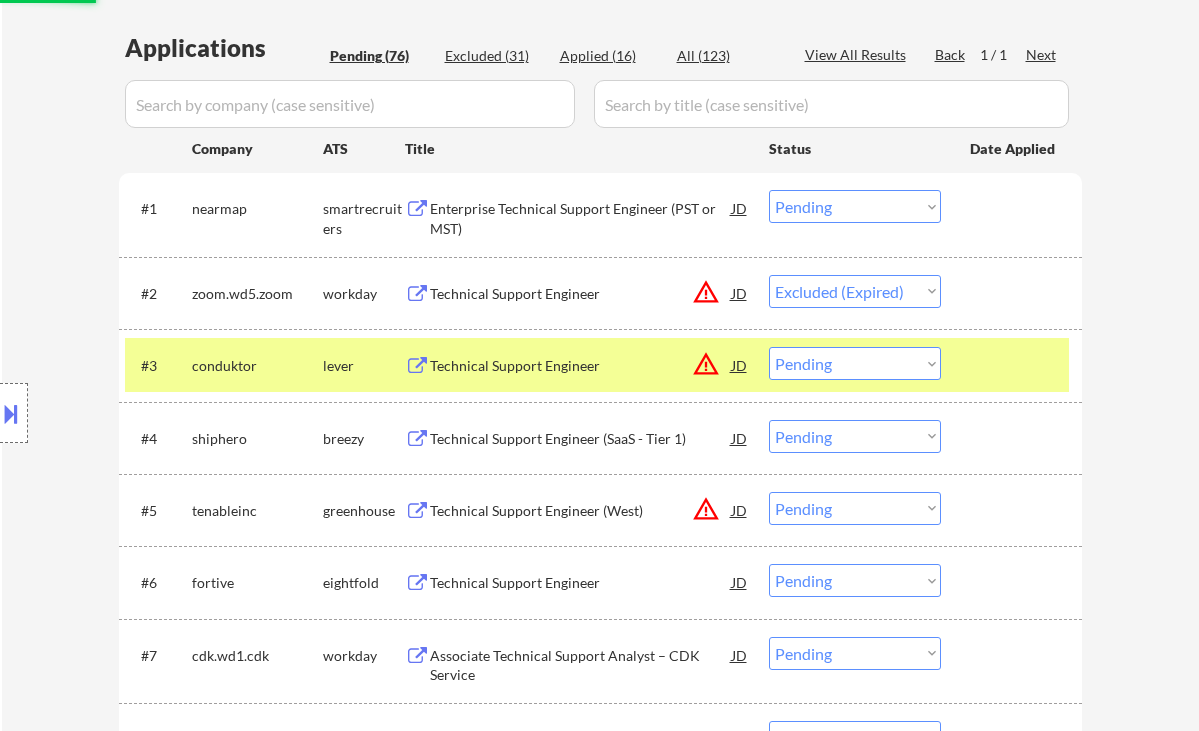click on "Technical Support Engineer" at bounding box center [581, 365] 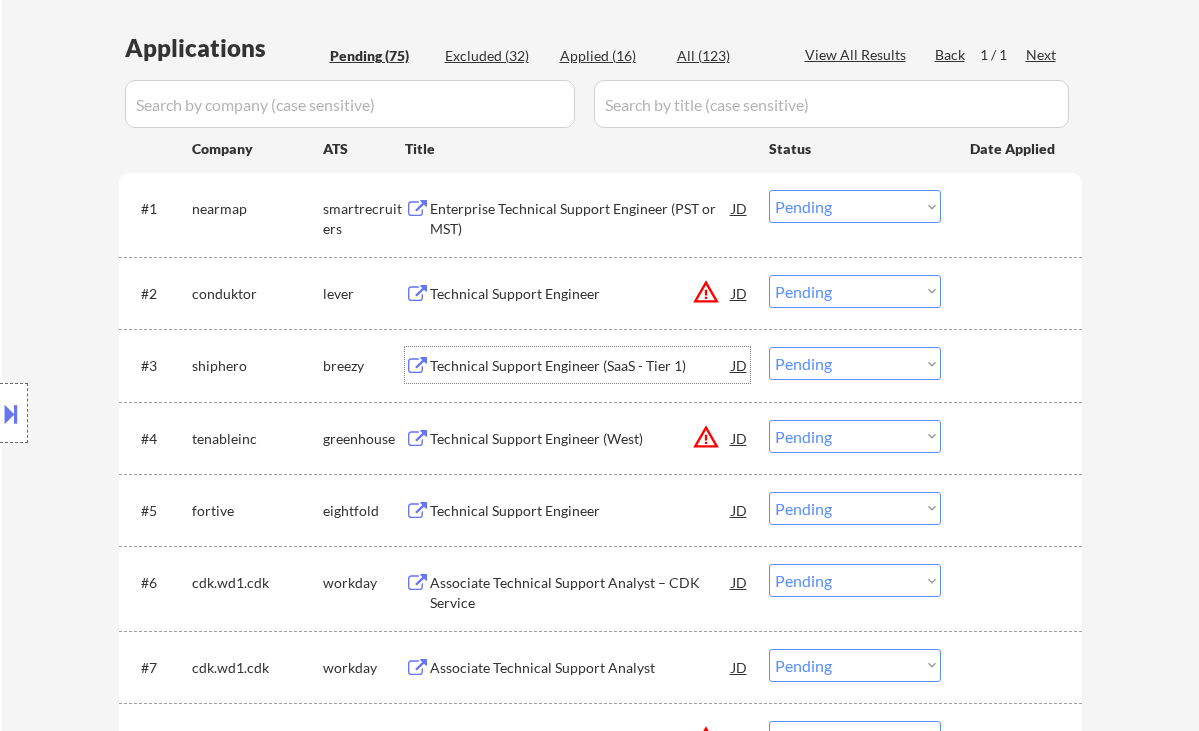 drag, startPoint x: 820, startPoint y: 275, endPoint x: 834, endPoint y: 285, distance: 17.20465 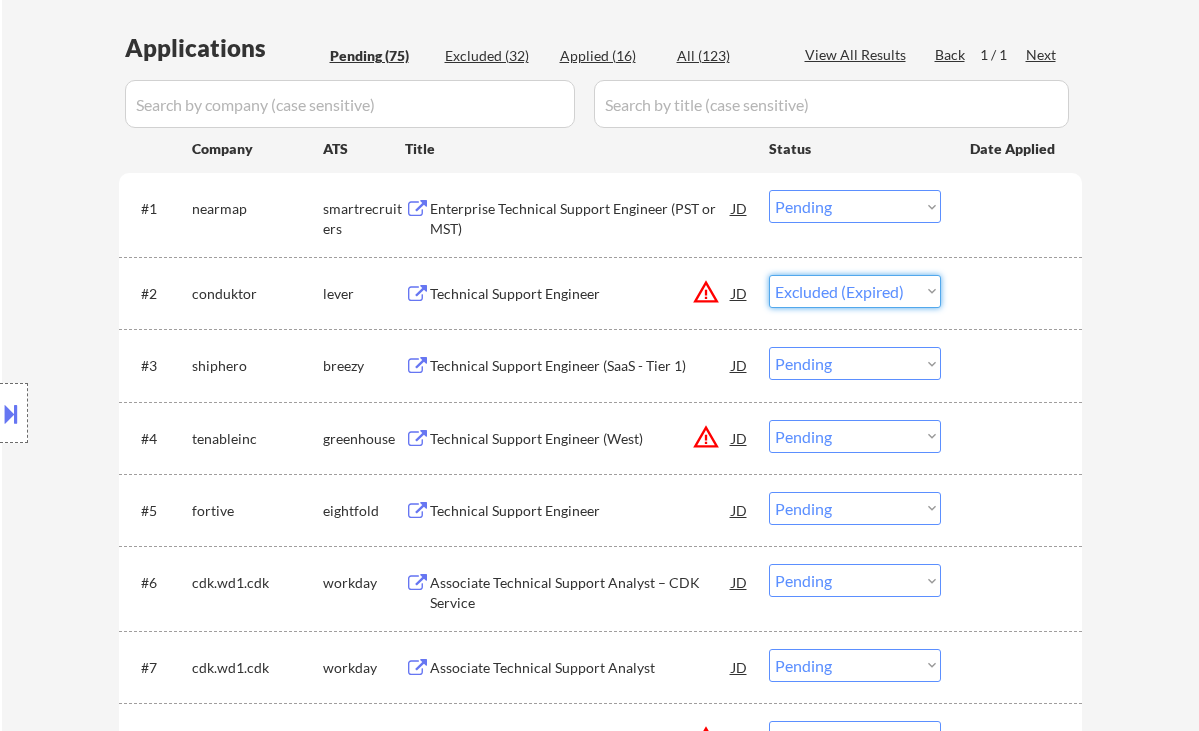 click on "Choose an option... Pending Applied Excluded (Questions) Excluded (Expired) Excluded (Location) Excluded (Bad Match) Excluded (Blocklist) Excluded (Salary) Excluded (Other)" at bounding box center [855, 291] 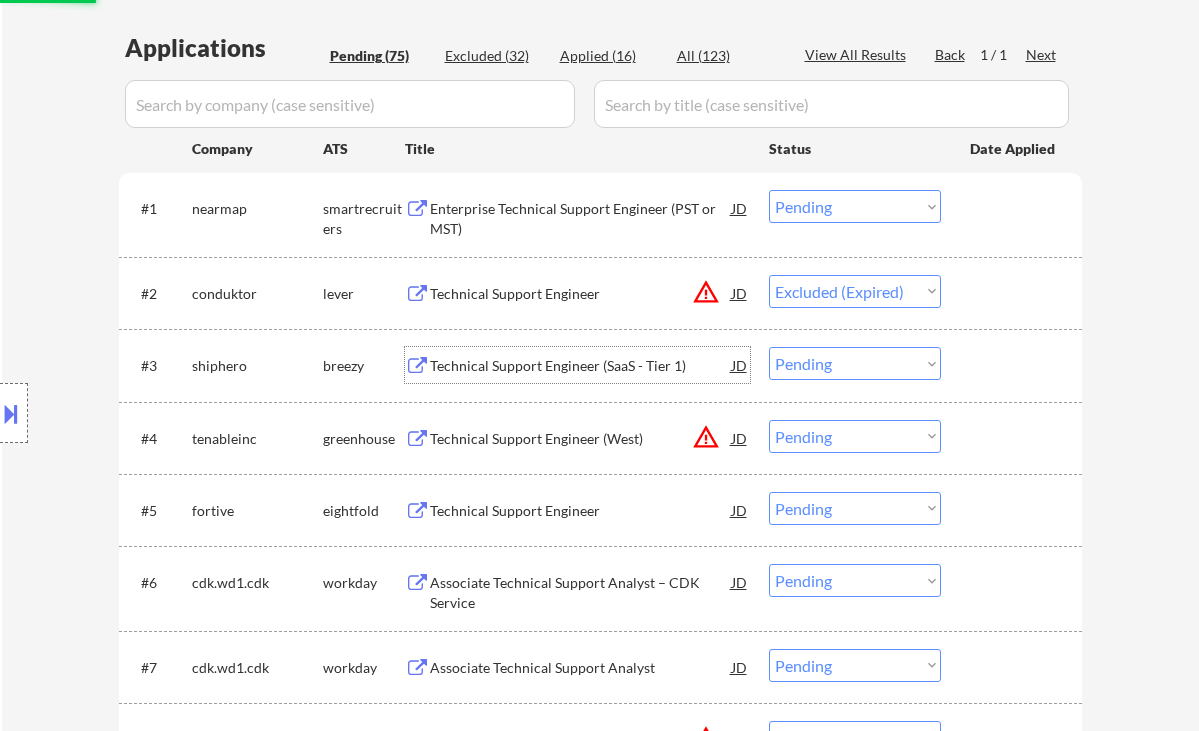 click on "Technical Support Engineer (SaaS - Tier 1)" at bounding box center (581, 366) 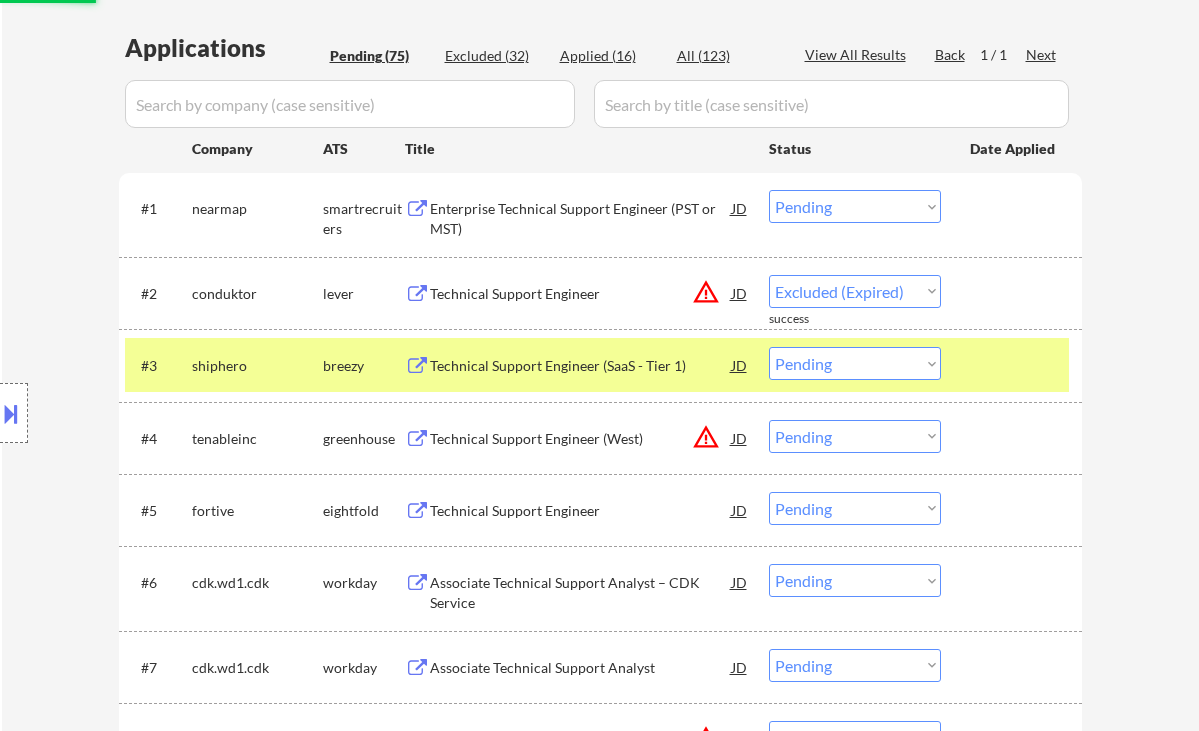 select on ""pending"" 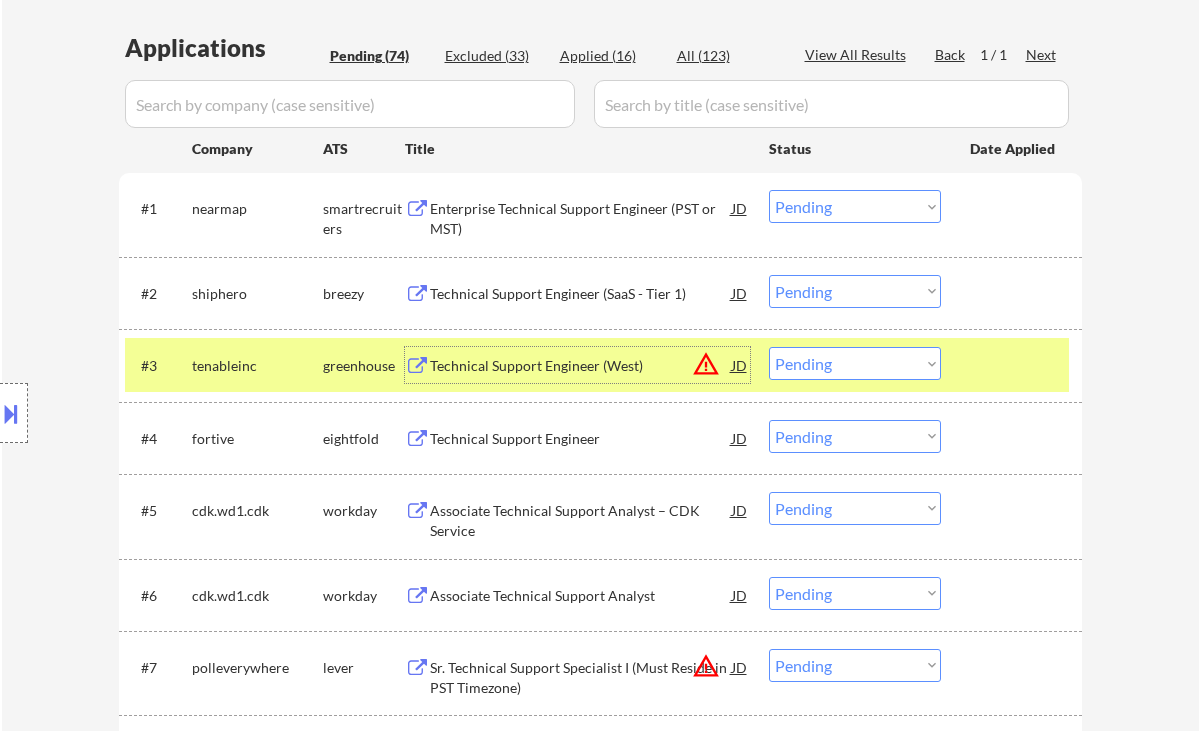 click on "Choose an option... Pending Applied Excluded (Questions) Excluded (Expired) Excluded (Location) Excluded (Bad Match) Excluded (Blocklist) Excluded (Salary) Excluded (Other)" at bounding box center (855, 363) 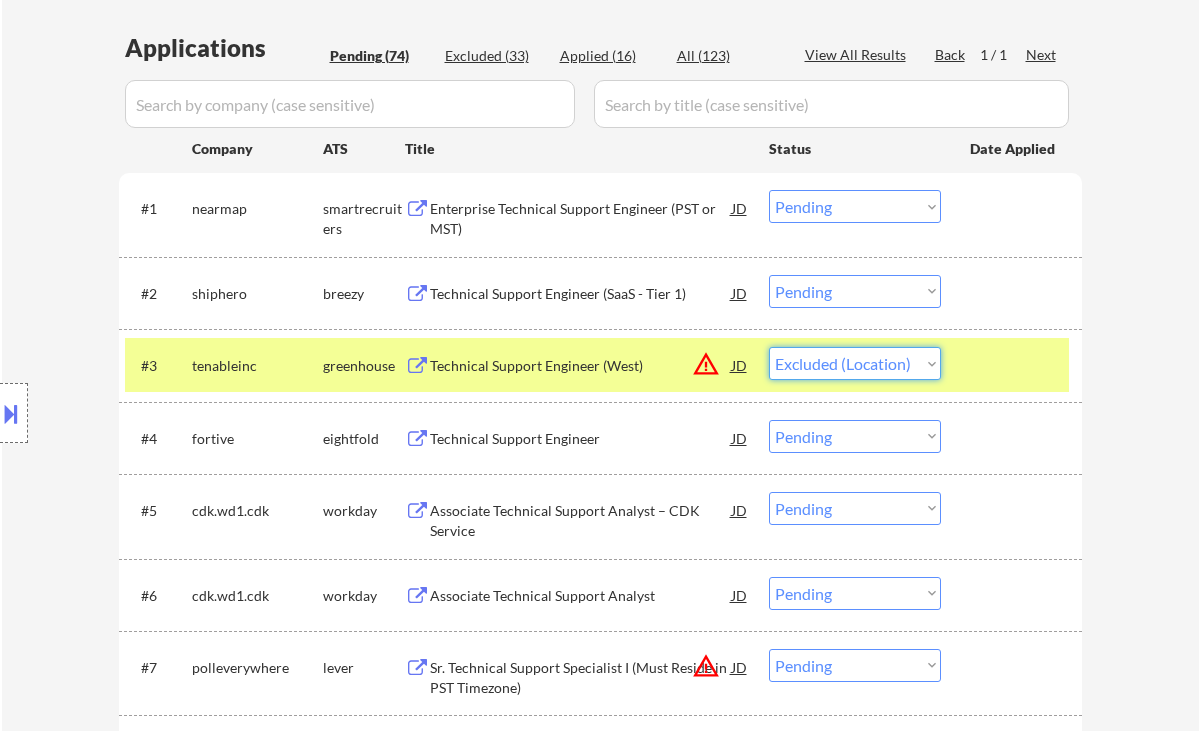 click on "Choose an option... Pending Applied Excluded (Questions) Excluded (Expired) Excluded (Location) Excluded (Bad Match) Excluded (Blocklist) Excluded (Salary) Excluded (Other)" at bounding box center [855, 363] 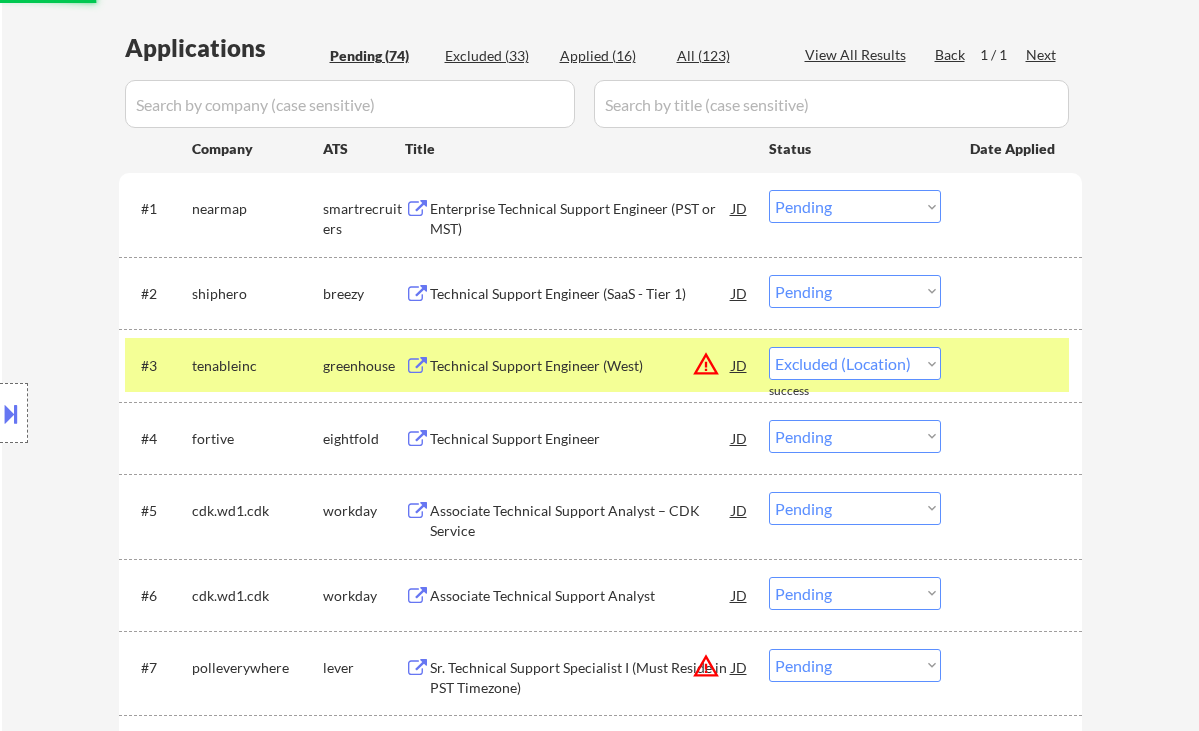 scroll, scrollTop: 620, scrollLeft: 0, axis: vertical 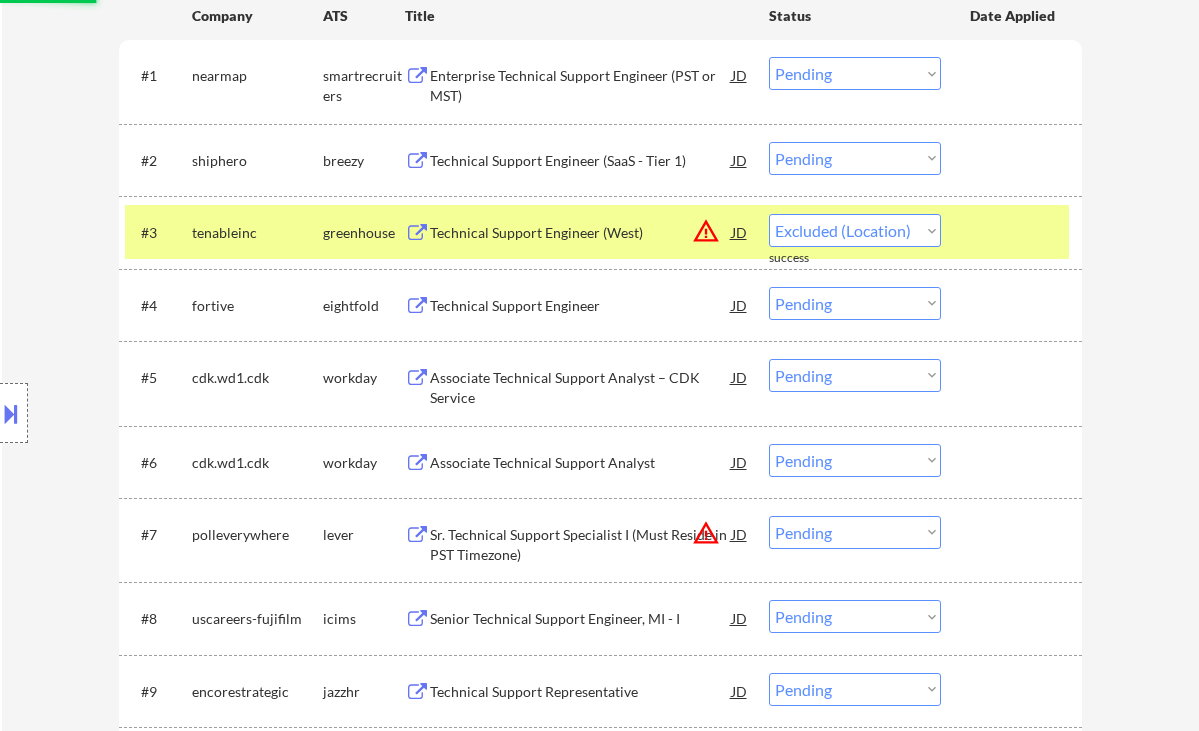 click on "Associate Technical Support Analyst – CDK Service" at bounding box center [581, 387] 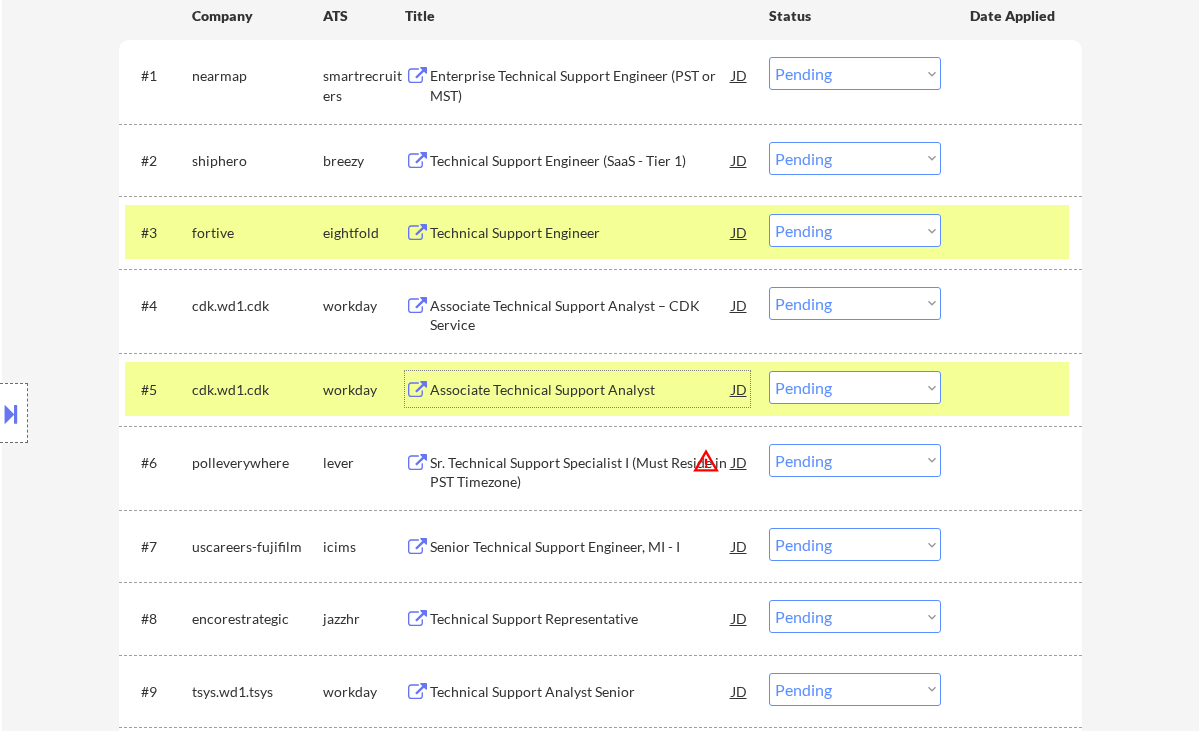 click on "Choose an option... Pending Applied Excluded (Questions) Excluded (Expired) Excluded (Location) Excluded (Bad Match) Excluded (Blocklist) Excluded (Salary) Excluded (Other)" at bounding box center [855, 303] 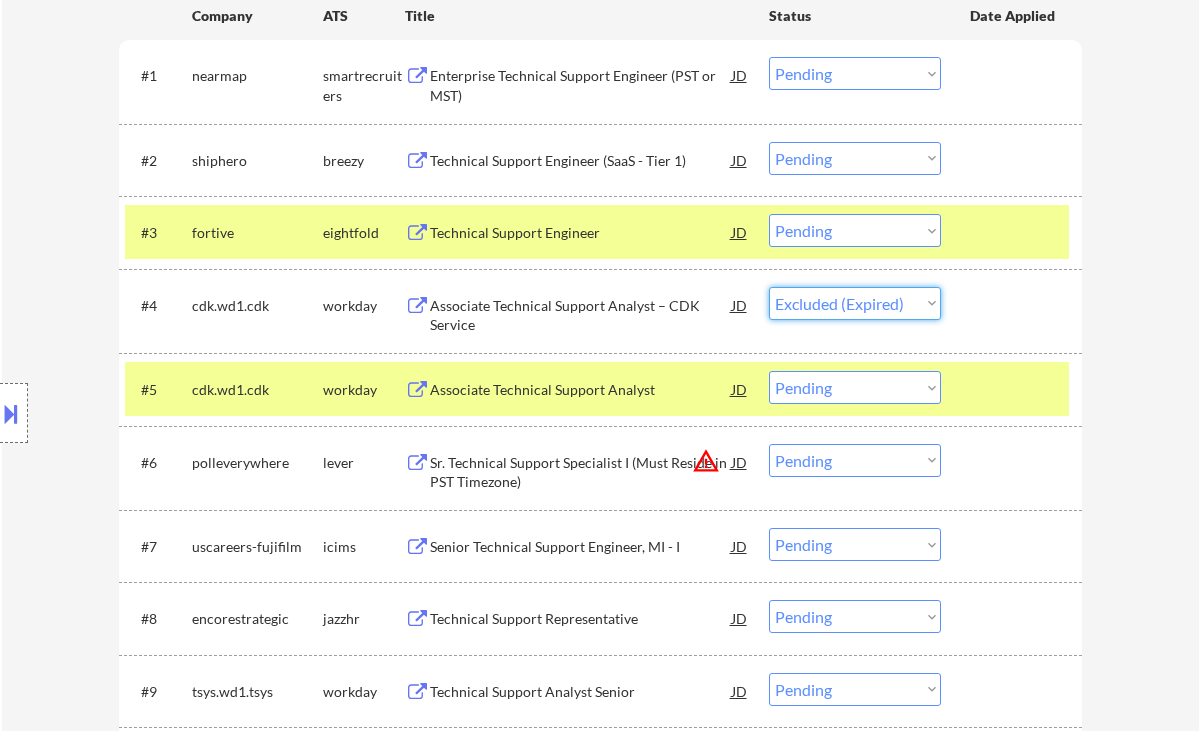 click on "Choose an option... Pending Applied Excluded (Questions) Excluded (Expired) Excluded (Location) Excluded (Bad Match) Excluded (Blocklist) Excluded (Salary) Excluded (Other)" at bounding box center [855, 303] 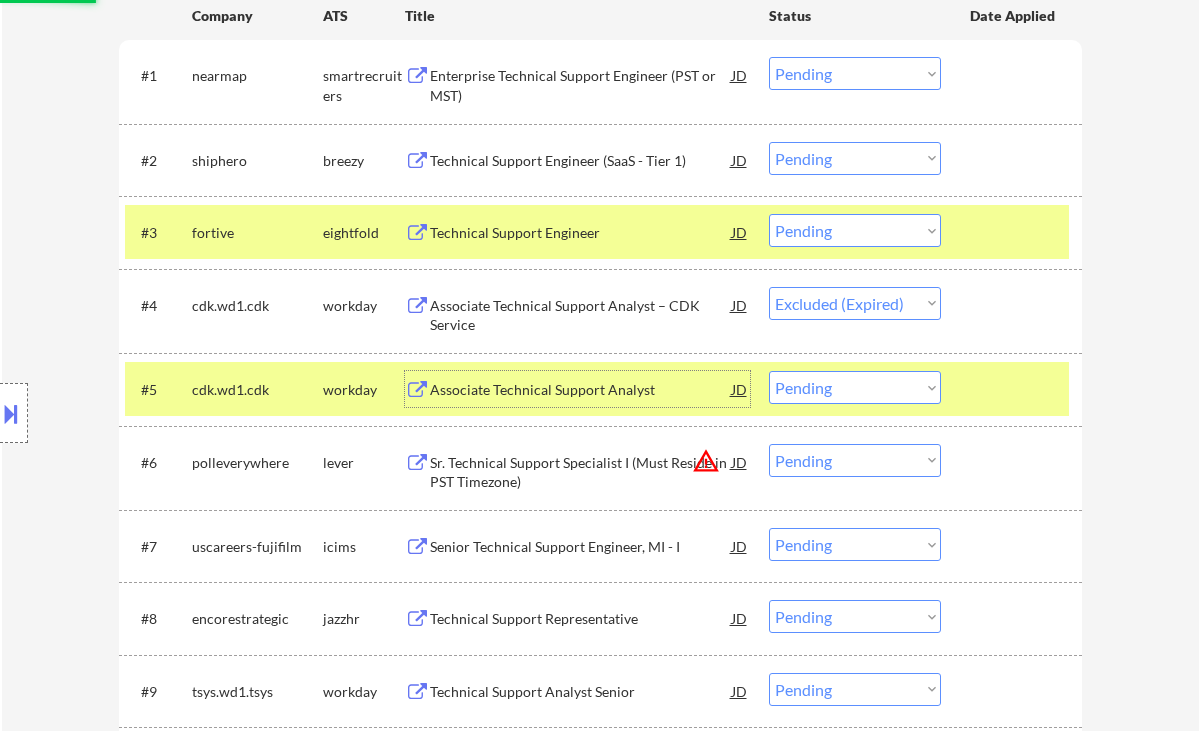 click on "Associate Technical Support Analyst" at bounding box center (581, 390) 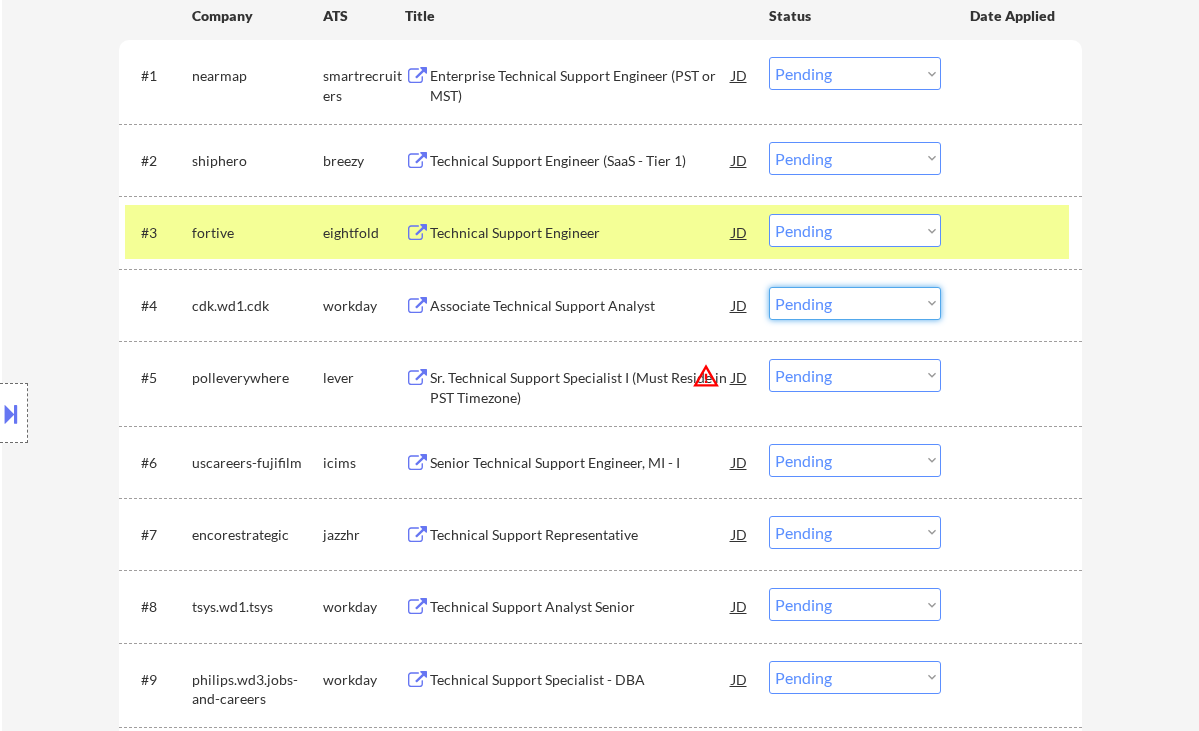 click on "Choose an option... Pending Applied Excluded (Questions) Excluded (Expired) Excluded (Location) Excluded (Bad Match) Excluded (Blocklist) Excluded (Salary) Excluded (Other)" at bounding box center [855, 303] 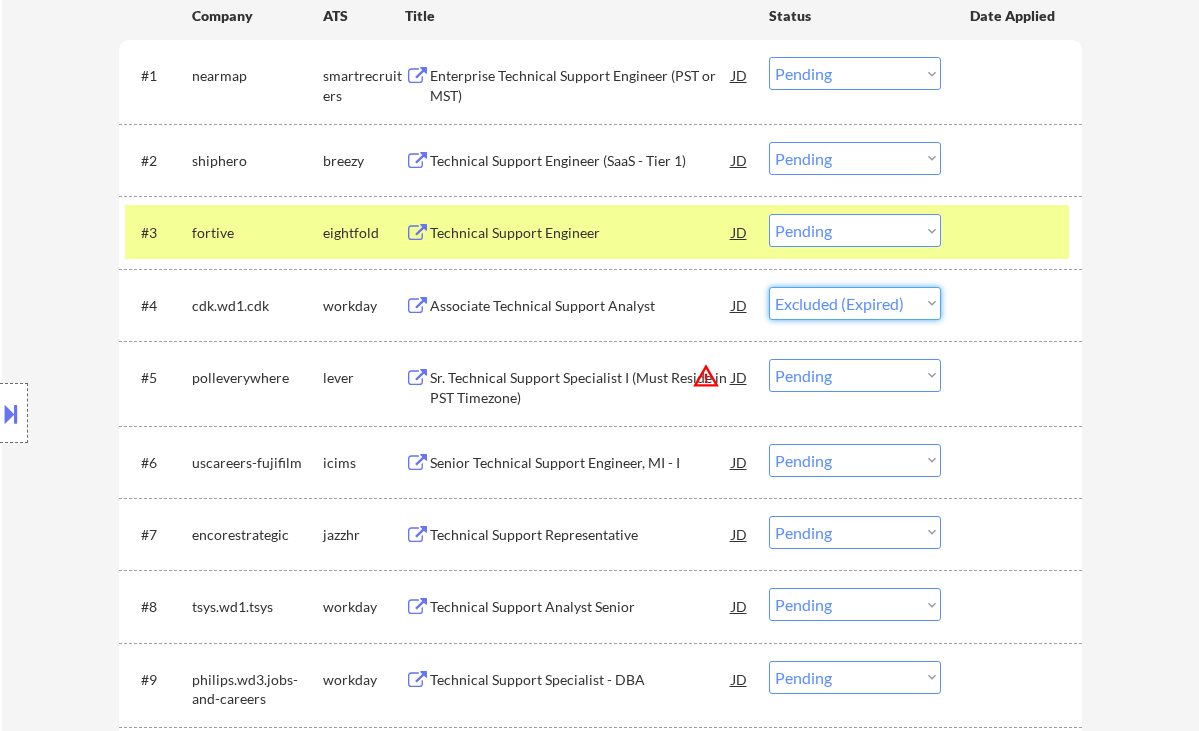 click on "Choose an option... Pending Applied Excluded (Questions) Excluded (Expired) Excluded (Location) Excluded (Bad Match) Excluded (Blocklist) Excluded (Salary) Excluded (Other)" at bounding box center (855, 303) 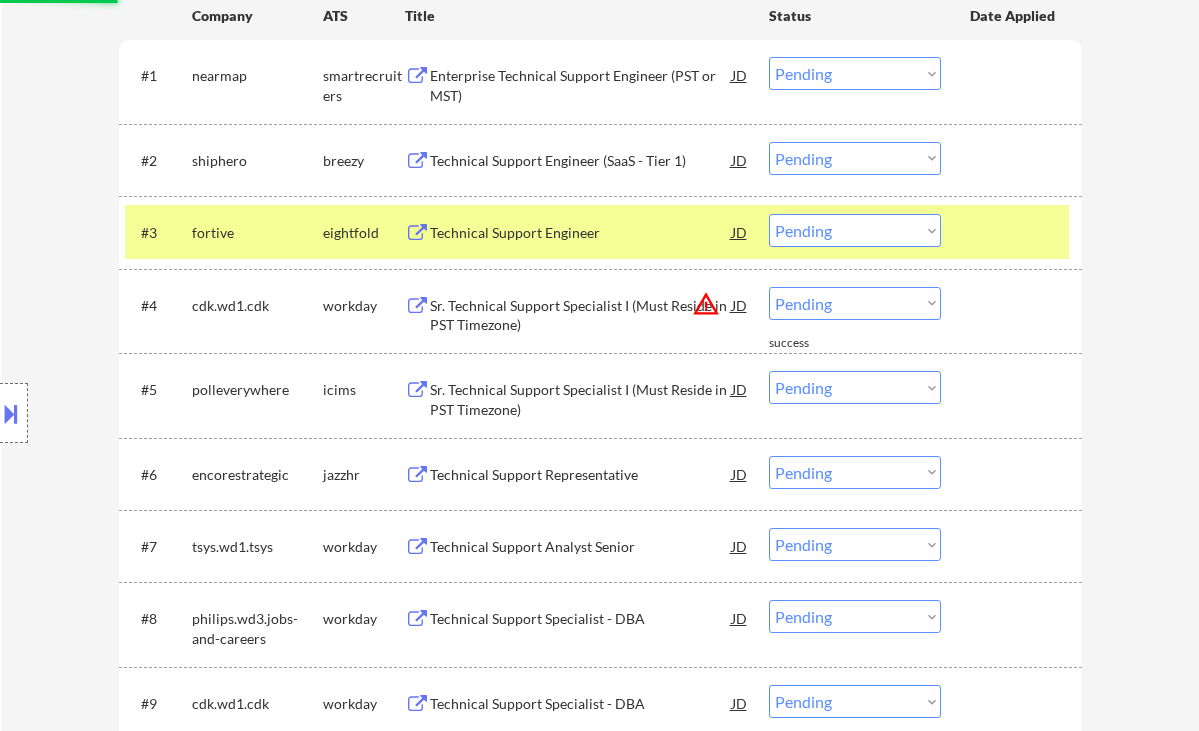 scroll, scrollTop: 754, scrollLeft: 0, axis: vertical 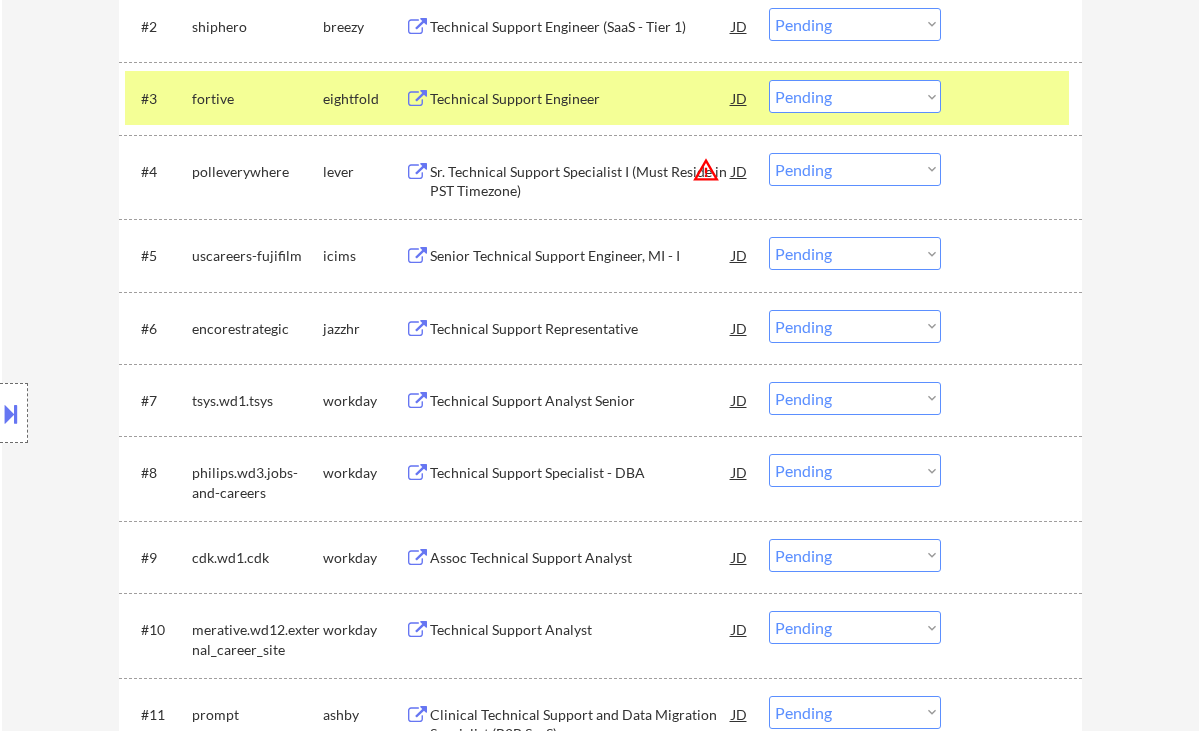 click on "Sr. Technical Support Specialist I (Must Reside in PST Timezone)" at bounding box center [581, 181] 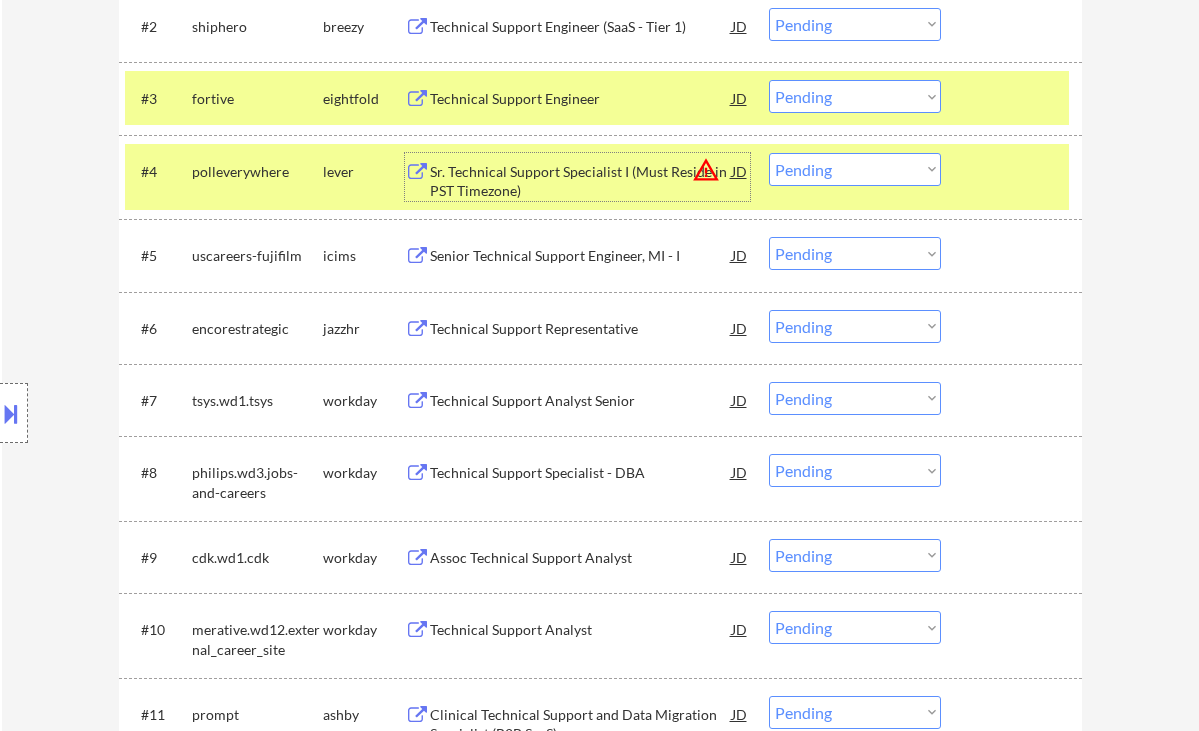click on "Choose an option... Pending Applied Excluded (Questions) Excluded (Expired) Excluded (Location) Excluded (Bad Match) Excluded (Blocklist) Excluded (Salary) Excluded (Other)" at bounding box center (855, 169) 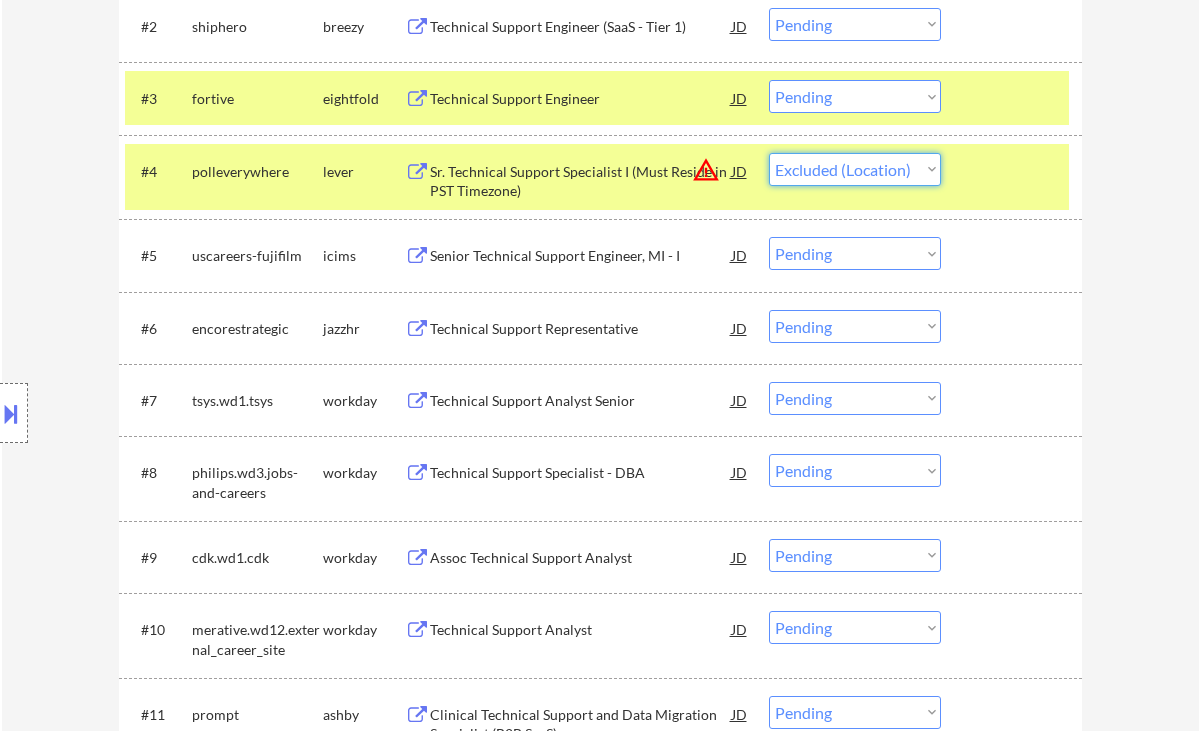 click on "Choose an option... Pending Applied Excluded (Questions) Excluded (Expired) Excluded (Location) Excluded (Bad Match) Excluded (Blocklist) Excluded (Salary) Excluded (Other)" at bounding box center (855, 169) 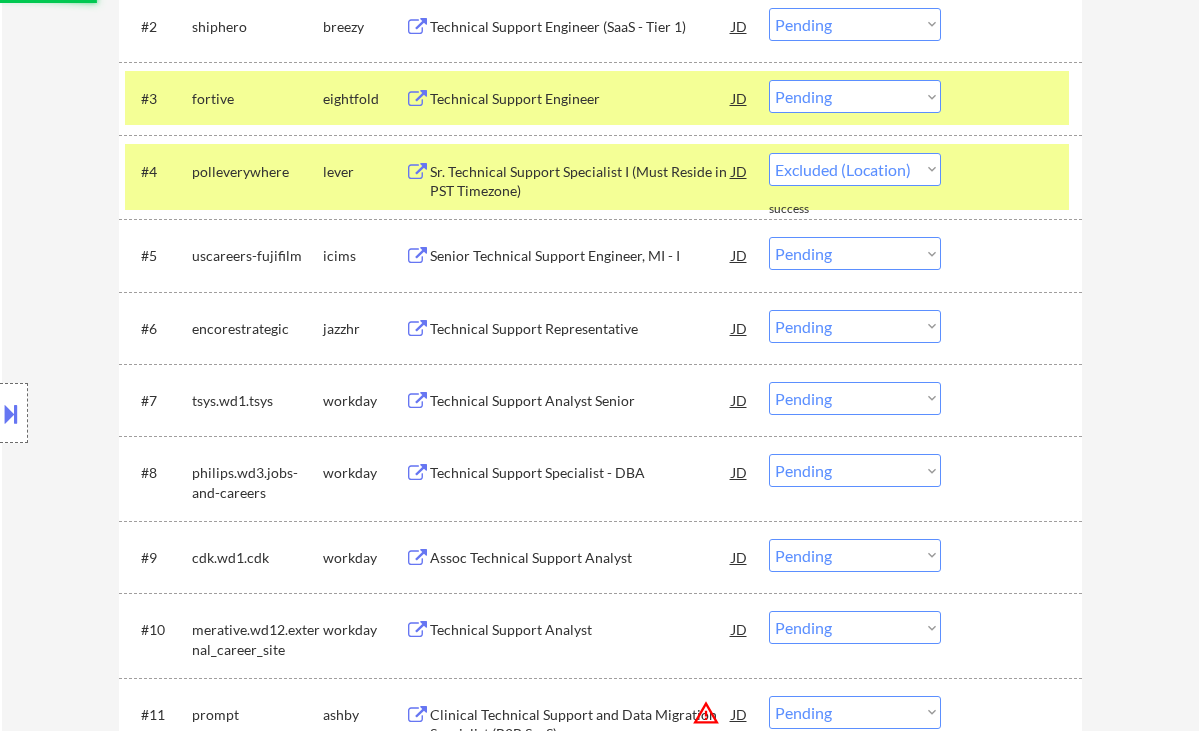 select on ""pending"" 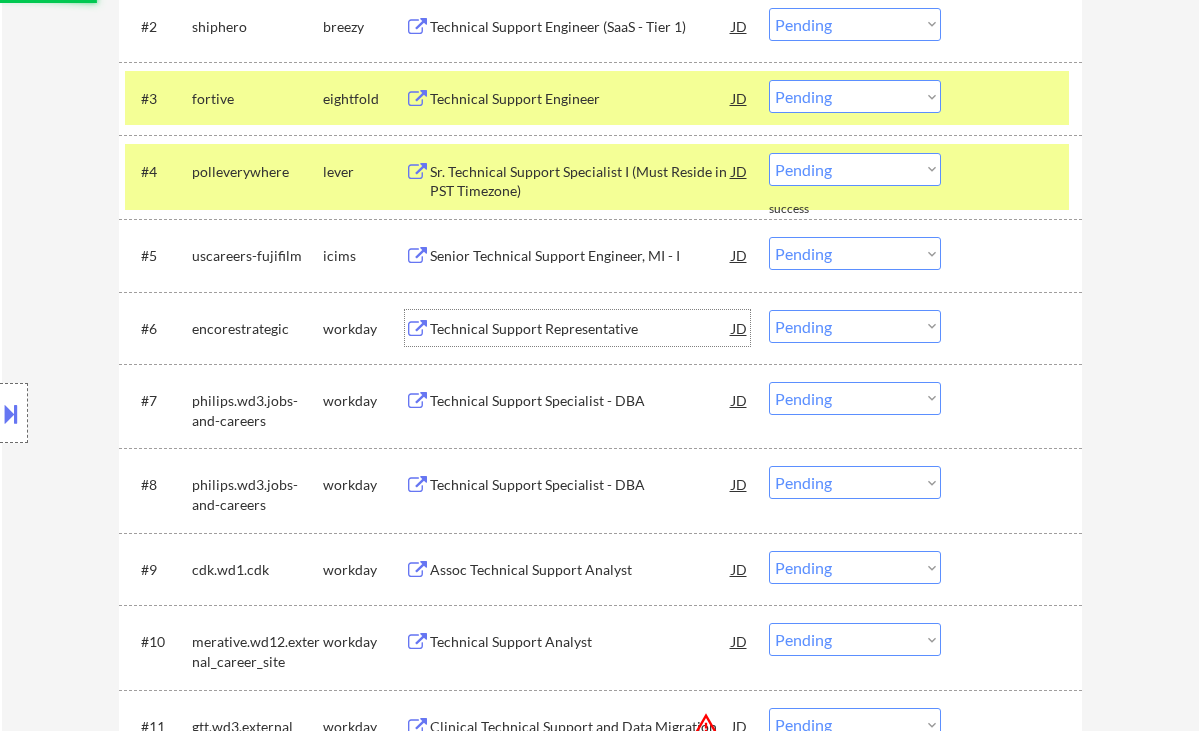 click on "Technical Support Representative" at bounding box center [581, 329] 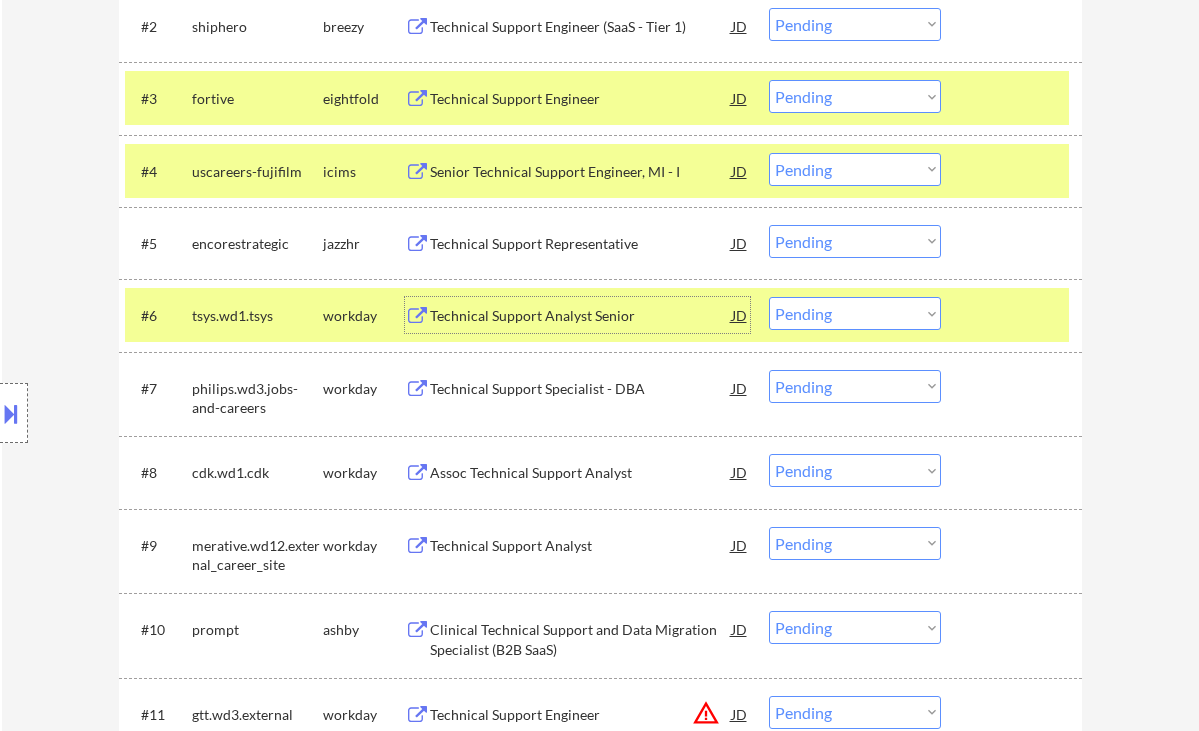 click on "Technical Support Specialist - DBA" at bounding box center (581, 389) 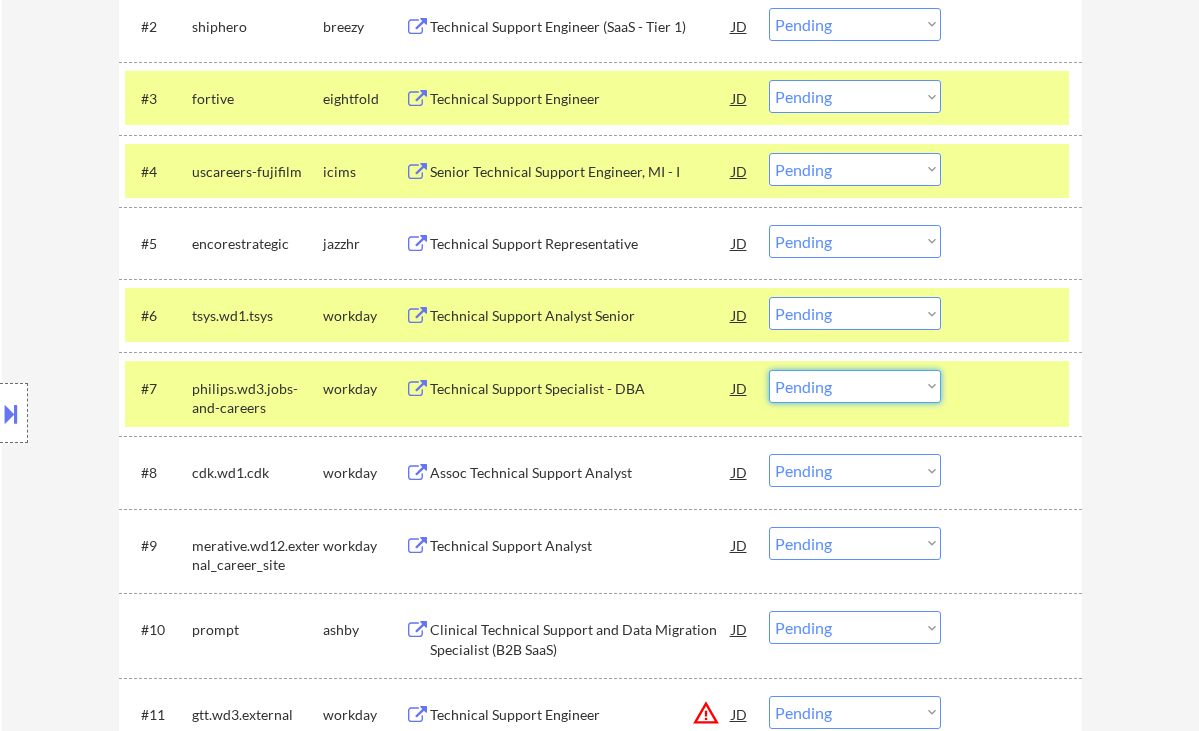 click on "Choose an option... Pending Applied Excluded (Questions) Excluded (Expired) Excluded (Location) Excluded (Bad Match) Excluded (Blocklist) Excluded (Salary) Excluded (Other)" at bounding box center [855, 386] 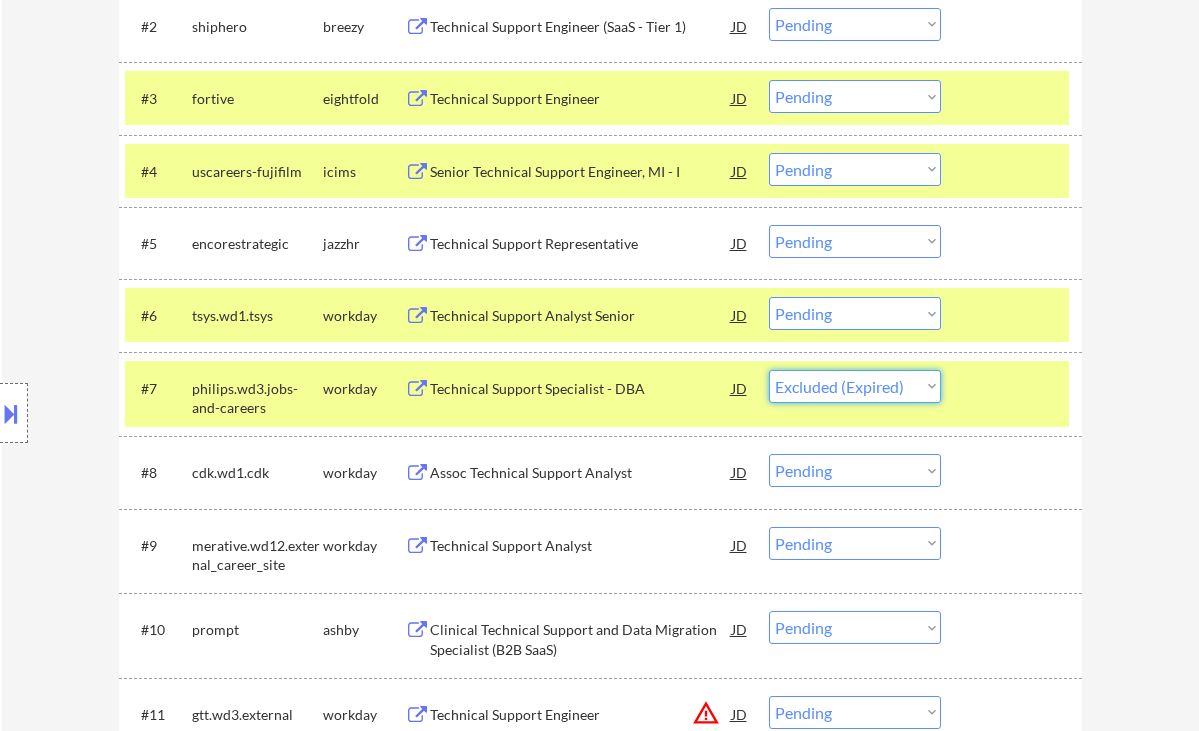click on "Choose an option... Pending Applied Excluded (Questions) Excluded (Expired) Excluded (Location) Excluded (Bad Match) Excluded (Blocklist) Excluded (Salary) Excluded (Other)" at bounding box center (855, 386) 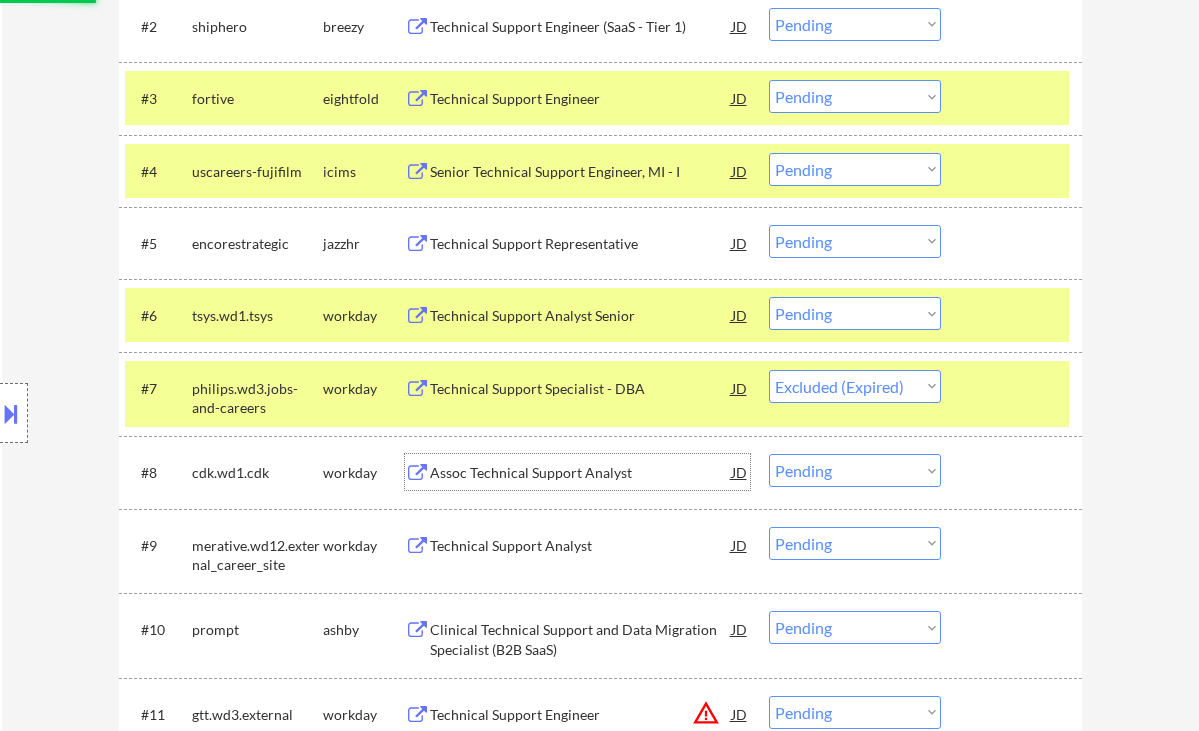 click on "Assoc Technical Support Analyst" at bounding box center (581, 472) 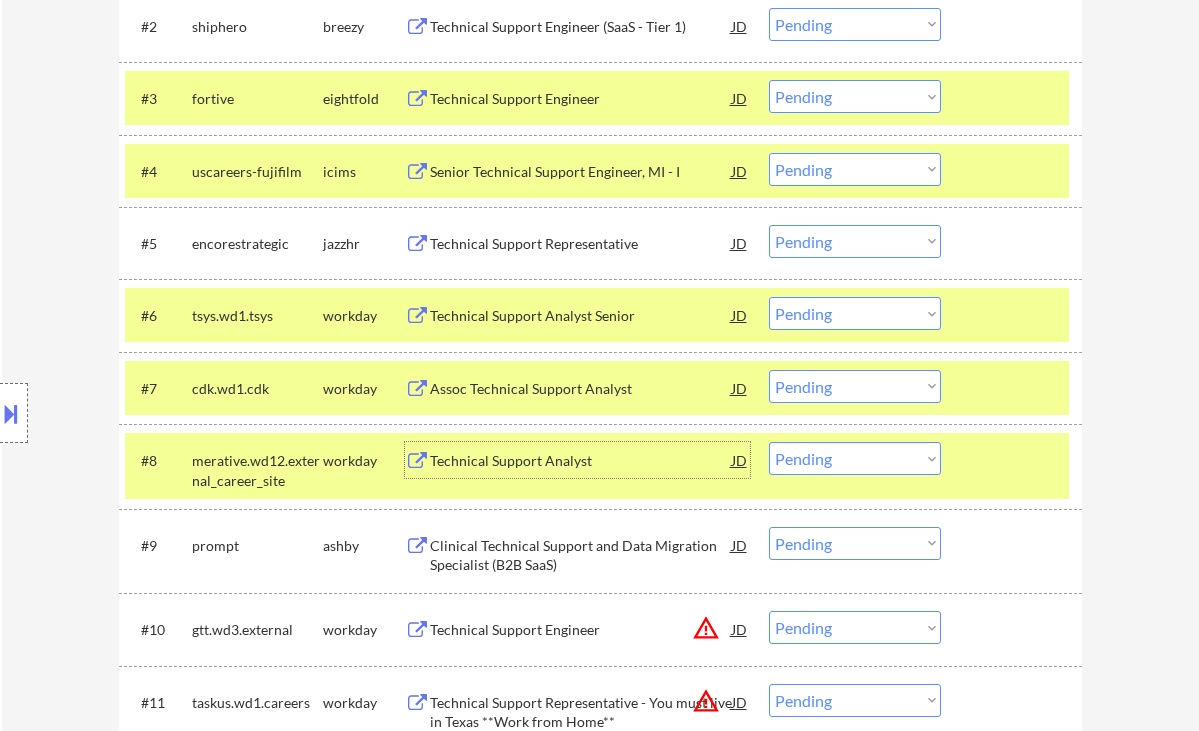 click on "Choose an option... Pending Applied Excluded (Questions) Excluded (Expired) Excluded (Location) Excluded (Bad Match) Excluded (Blocklist) Excluded (Salary) Excluded (Other)" at bounding box center [855, 386] 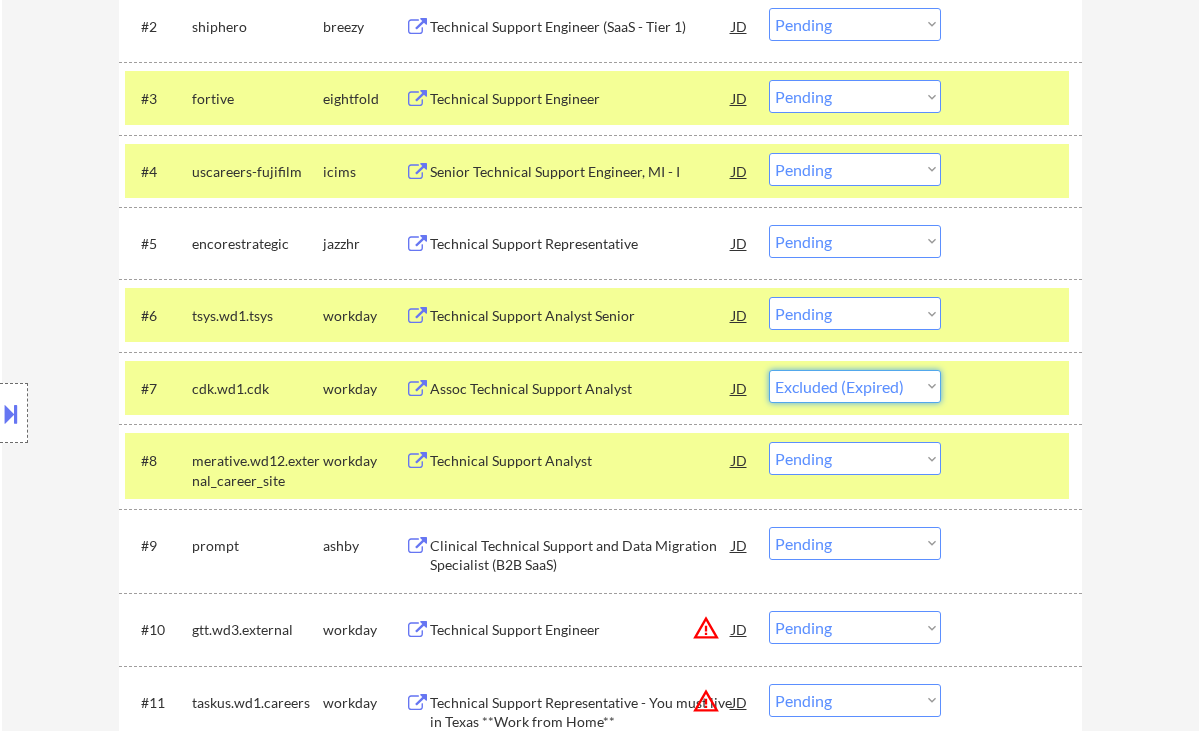 click on "Choose an option... Pending Applied Excluded (Questions) Excluded (Expired) Excluded (Location) Excluded (Bad Match) Excluded (Blocklist) Excluded (Salary) Excluded (Other)" at bounding box center [855, 386] 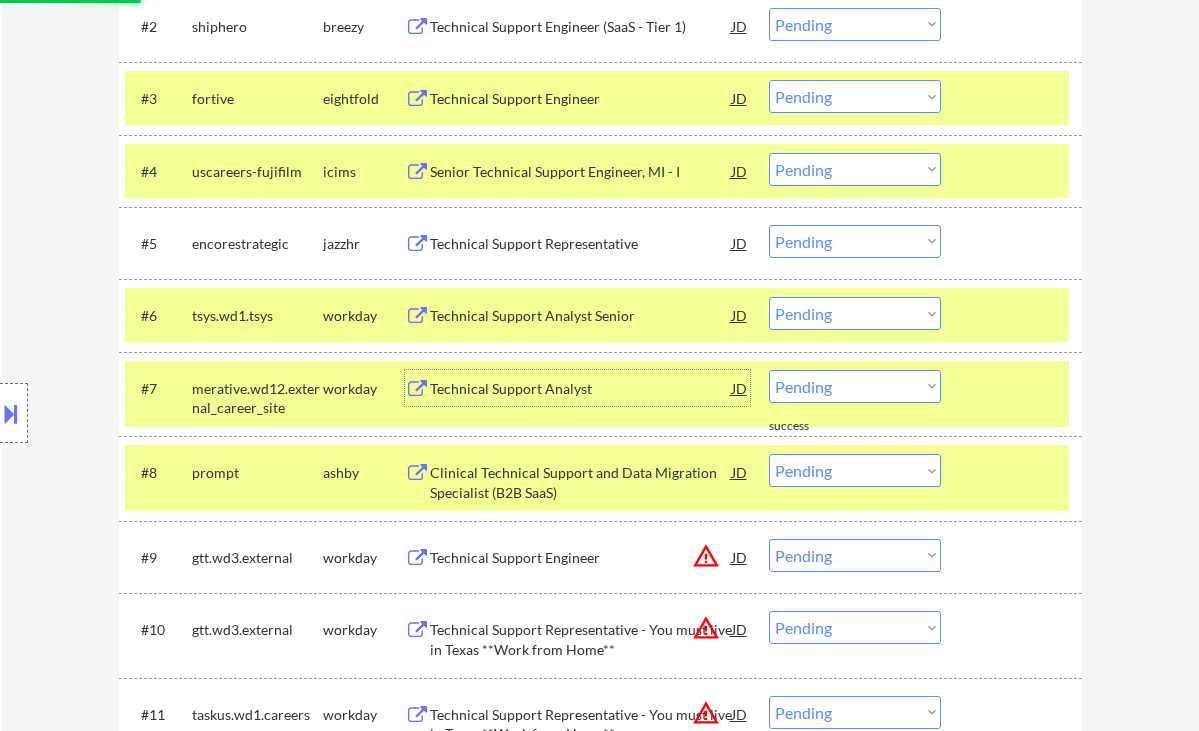 click on "Technical Support Analyst" at bounding box center [581, 389] 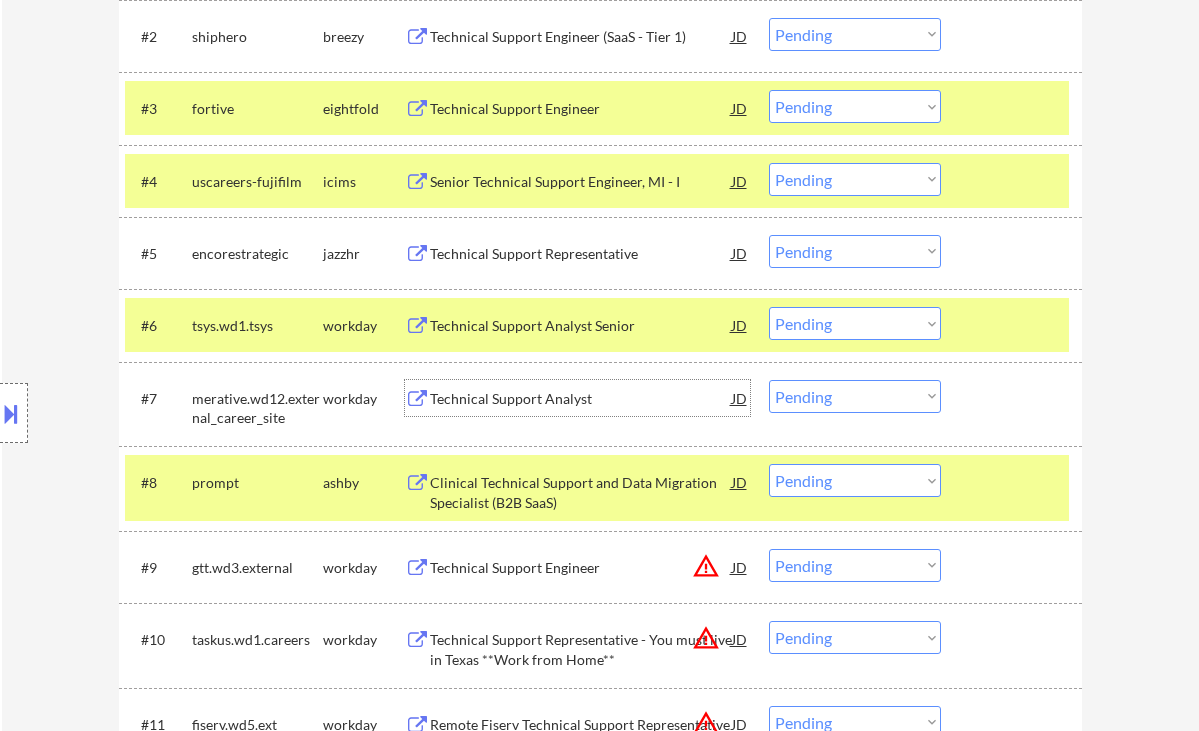scroll, scrollTop: 754, scrollLeft: 0, axis: vertical 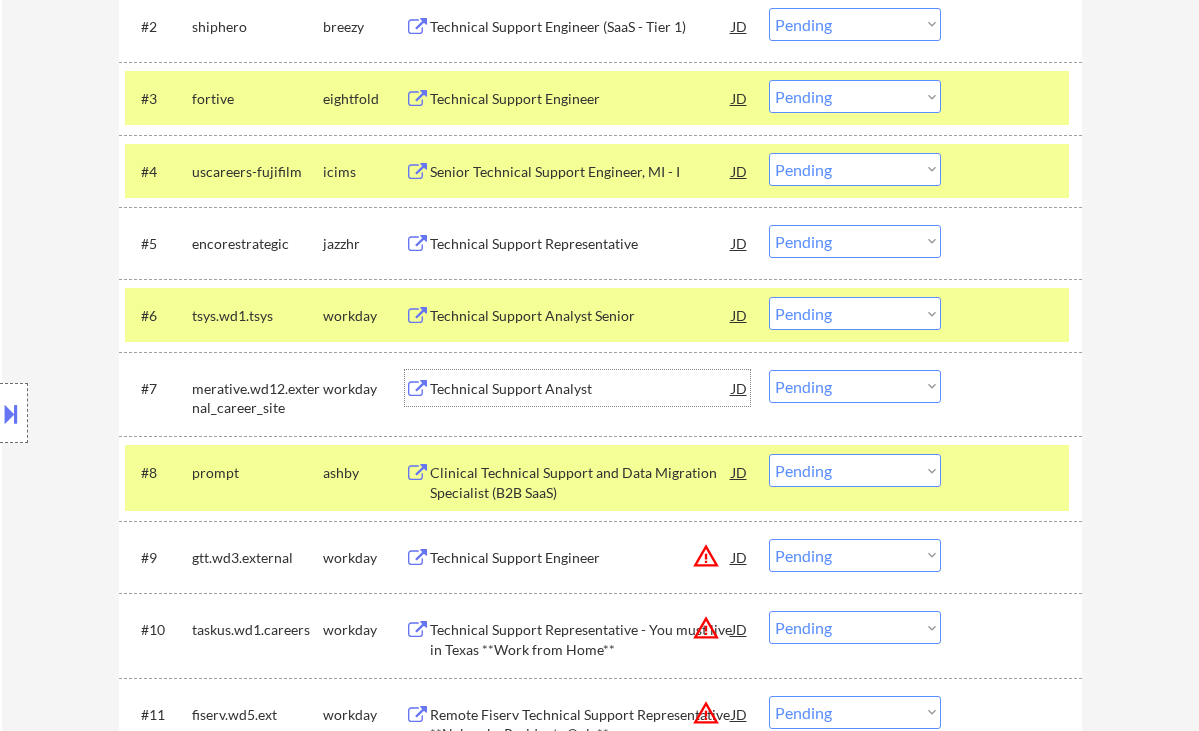 click on "Choose an option... Pending Applied Excluded (Questions) Excluded (Expired) Excluded (Location) Excluded (Bad Match) Excluded (Blocklist) Excluded (Salary) Excluded (Other)" at bounding box center (855, 386) 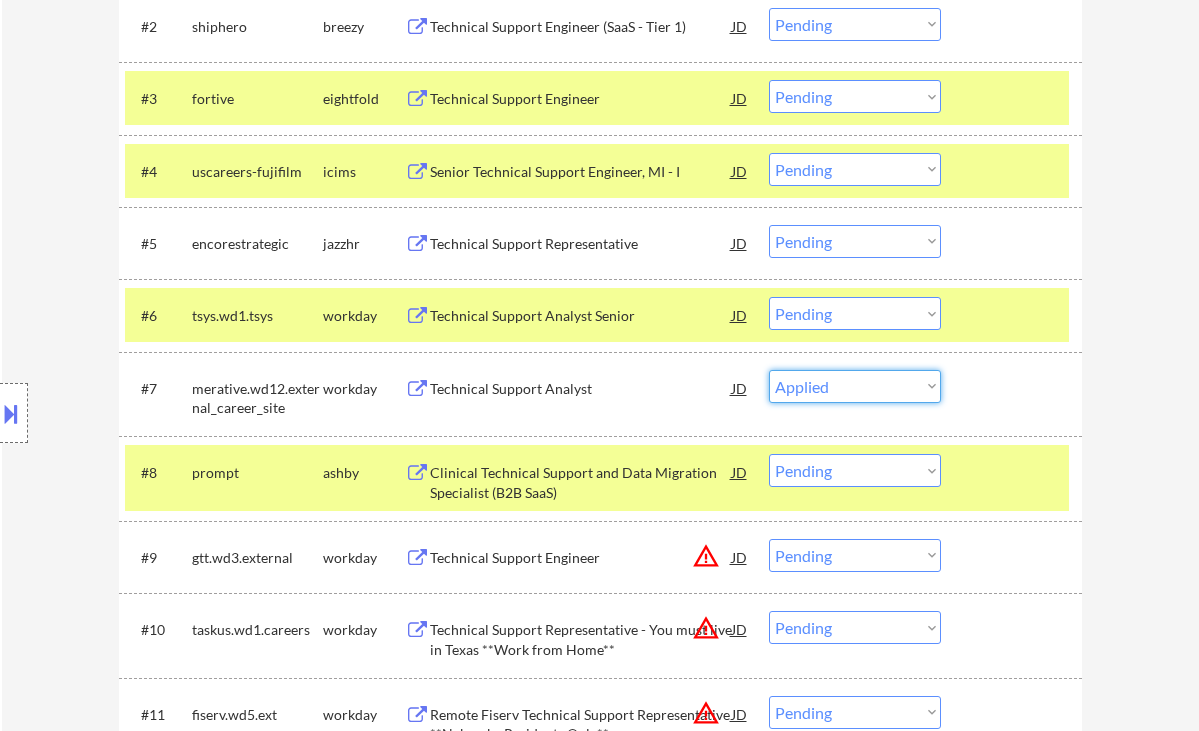 click on "Choose an option... Pending Applied Excluded (Questions) Excluded (Expired) Excluded (Location) Excluded (Bad Match) Excluded (Blocklist) Excluded (Salary) Excluded (Other)" at bounding box center [855, 386] 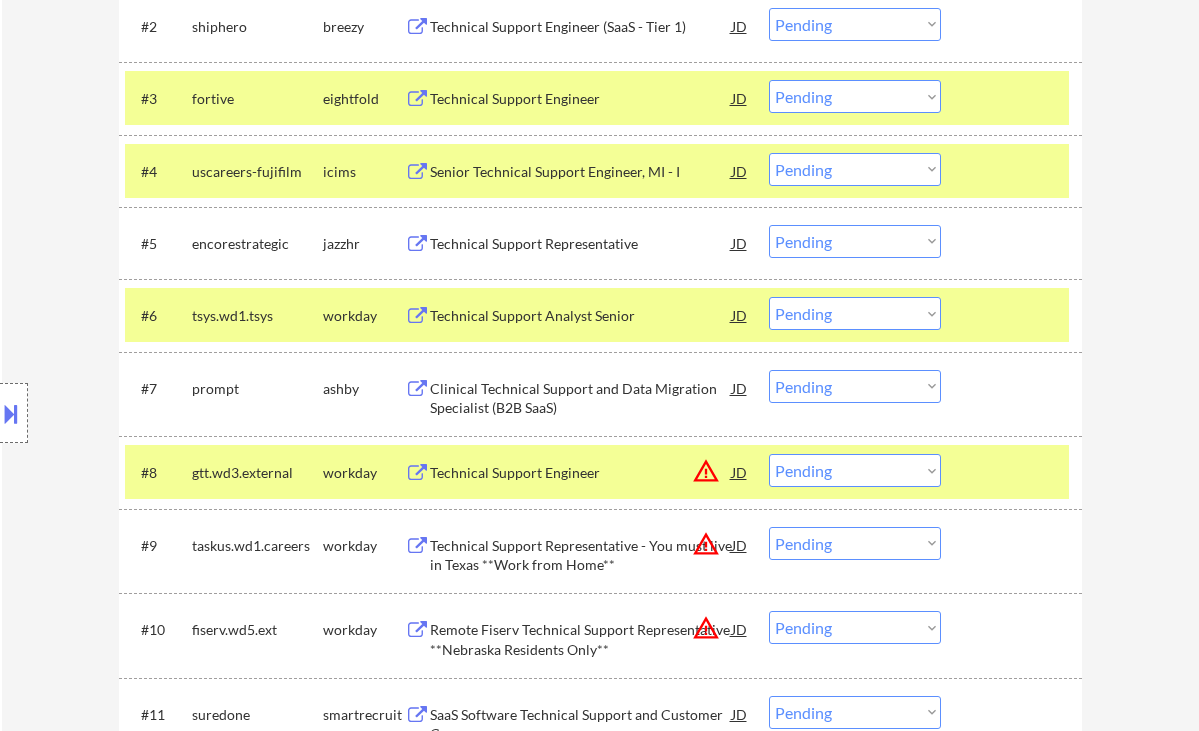 click on "Clinical Technical Support and Data Migration Specialist (B2B SaaS)" at bounding box center (581, 398) 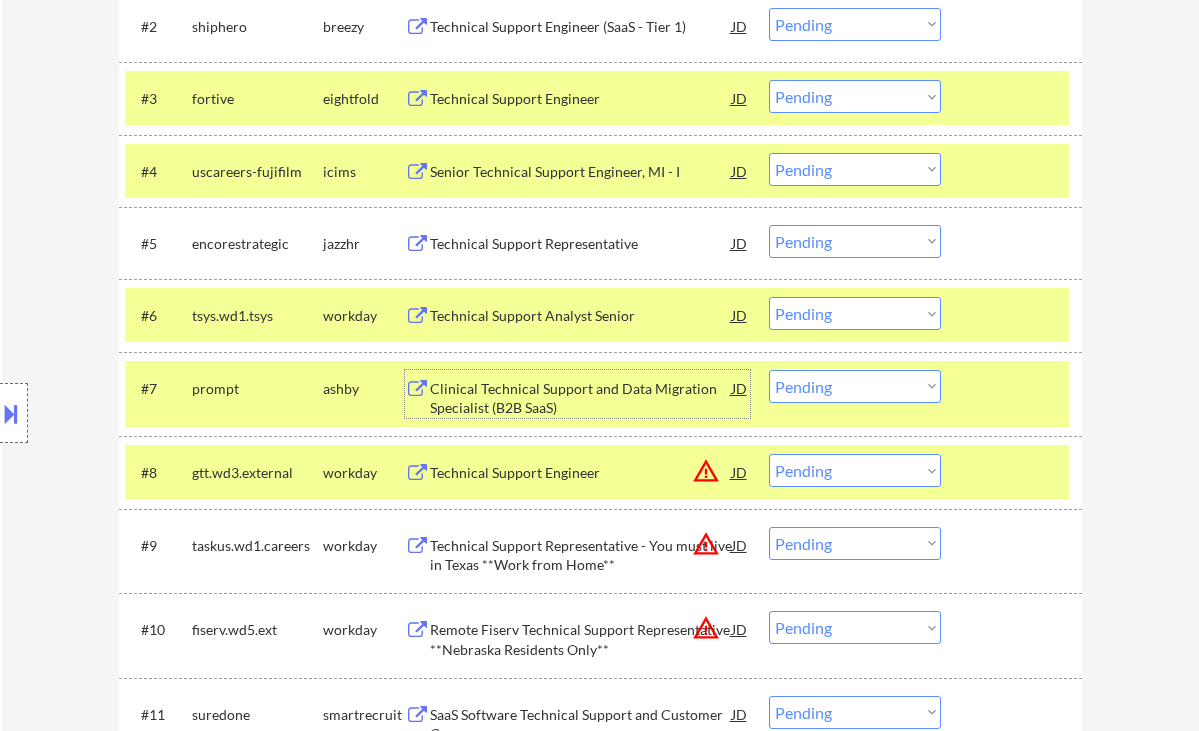 click on "Choose an option... Pending Applied Excluded (Questions) Excluded (Expired) Excluded (Location) Excluded (Bad Match) Excluded (Blocklist) Excluded (Salary) Excluded (Other)" at bounding box center (855, 386) 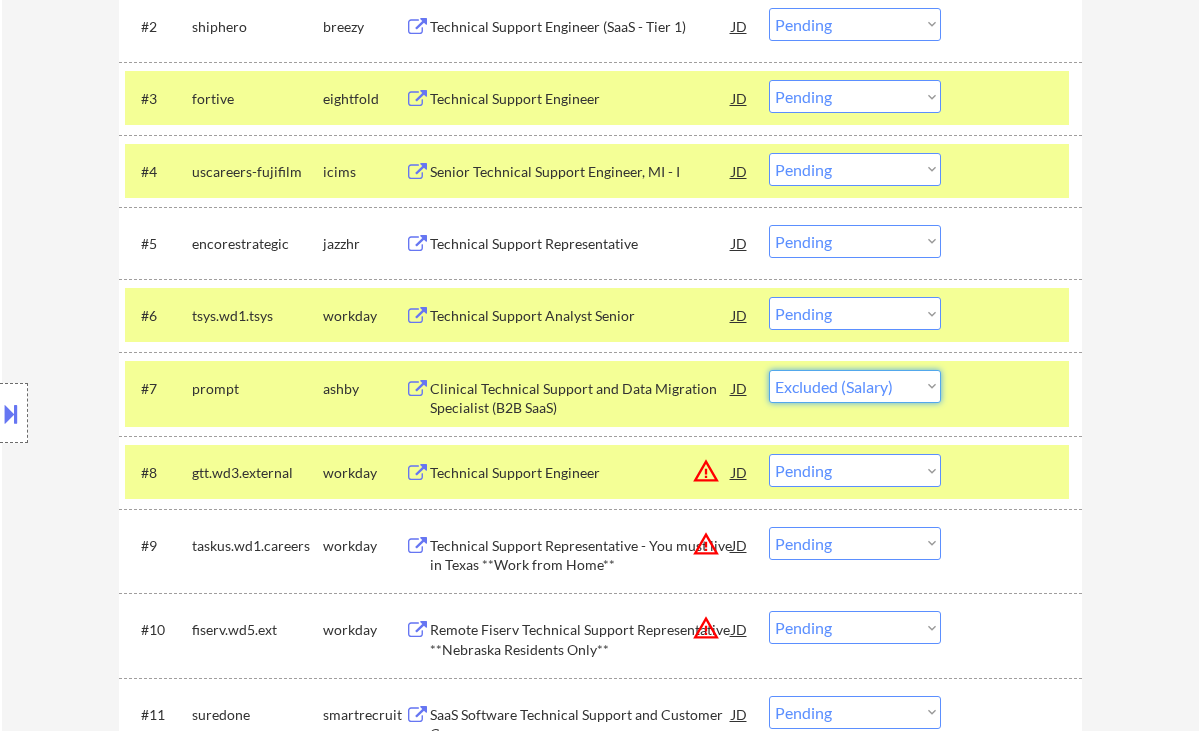 click on "Choose an option... Pending Applied Excluded (Questions) Excluded (Expired) Excluded (Location) Excluded (Bad Match) Excluded (Blocklist) Excluded (Salary) Excluded (Other)" at bounding box center [855, 386] 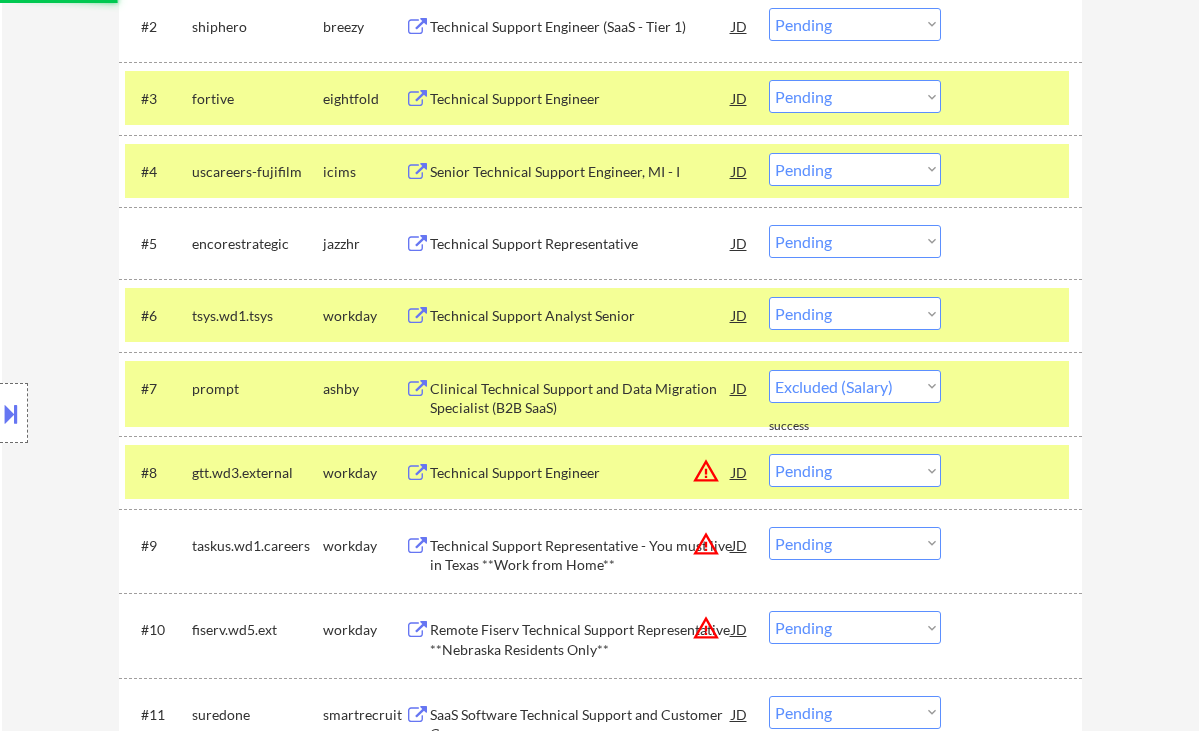 click on "Technical Support Analyst Senior" at bounding box center (581, 316) 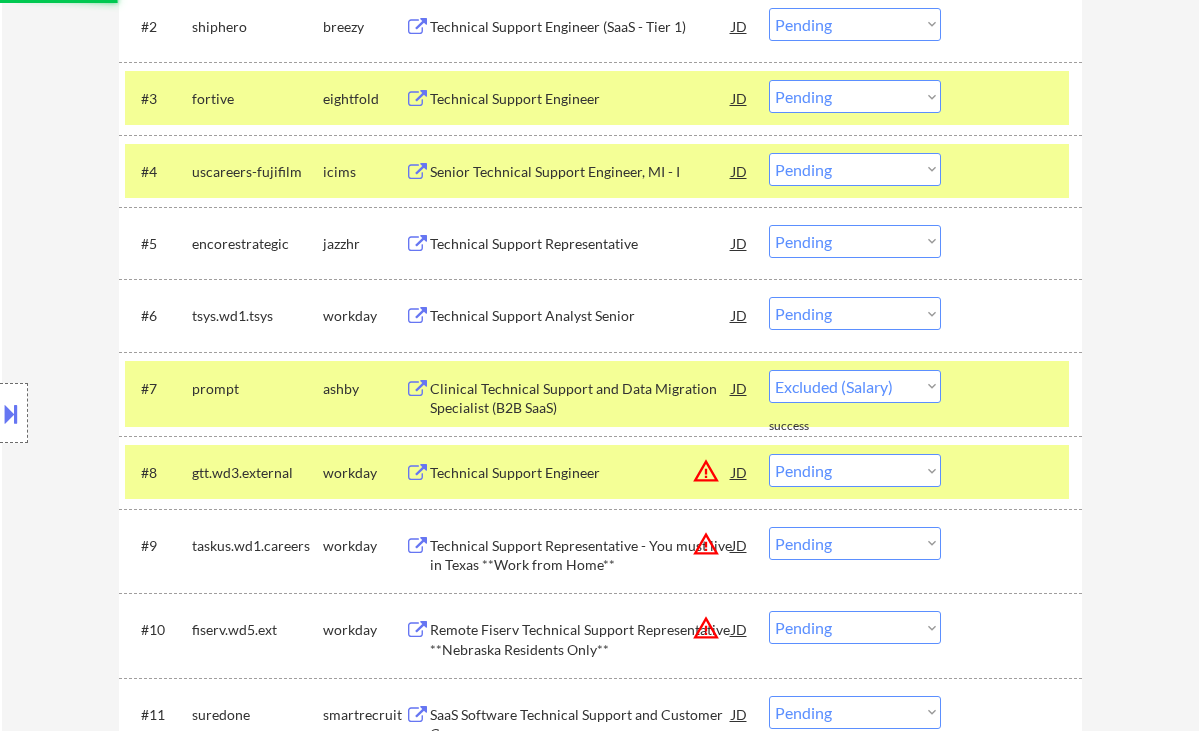 select on ""pending"" 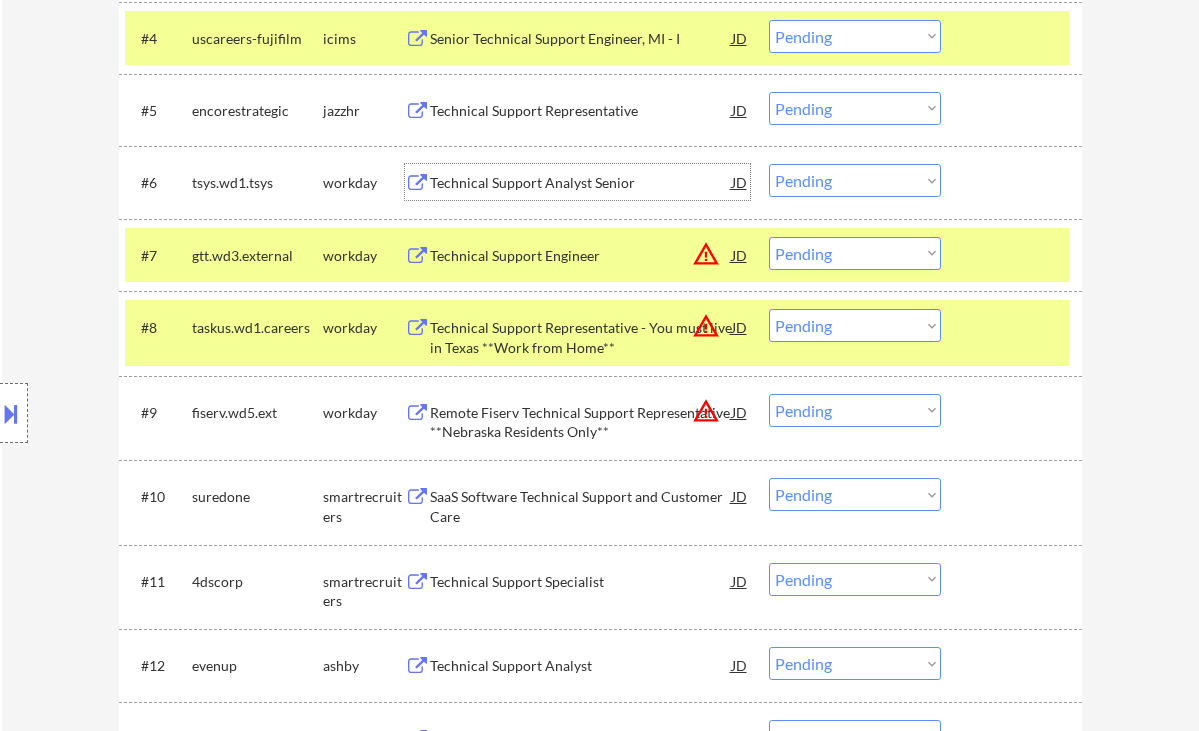 scroll, scrollTop: 1020, scrollLeft: 0, axis: vertical 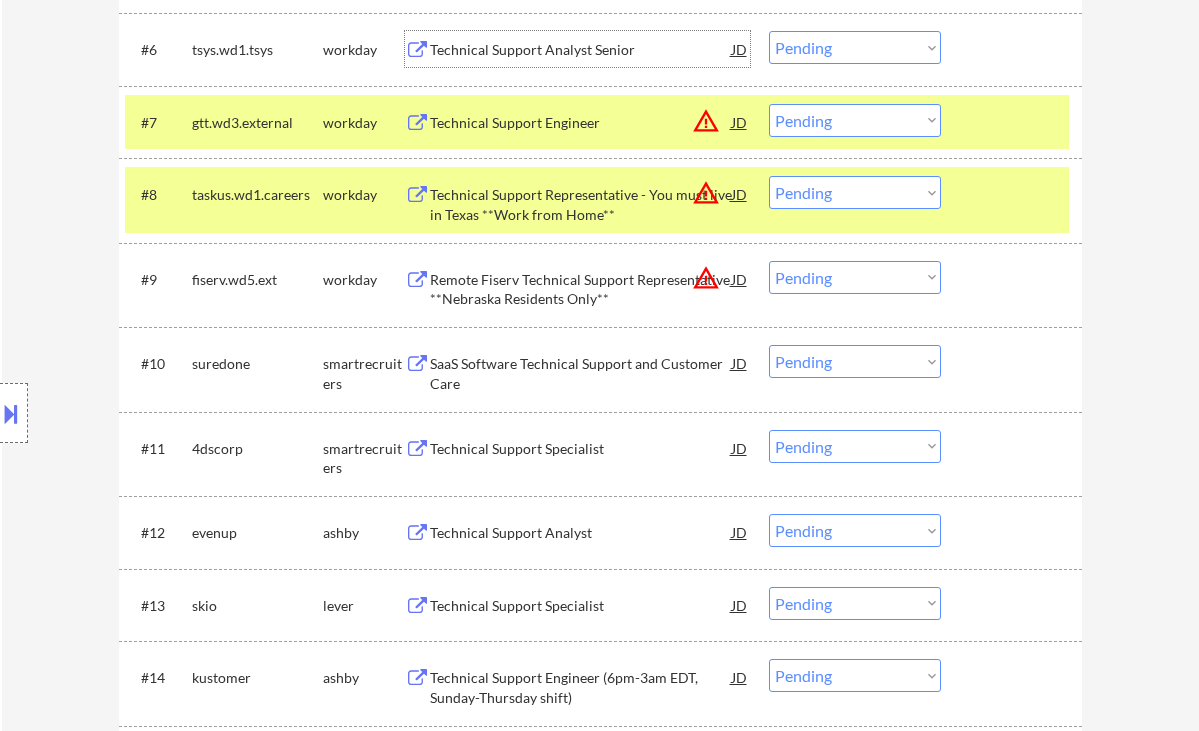 click on "SaaS Software Technical Support and Customer Care" at bounding box center [581, 373] 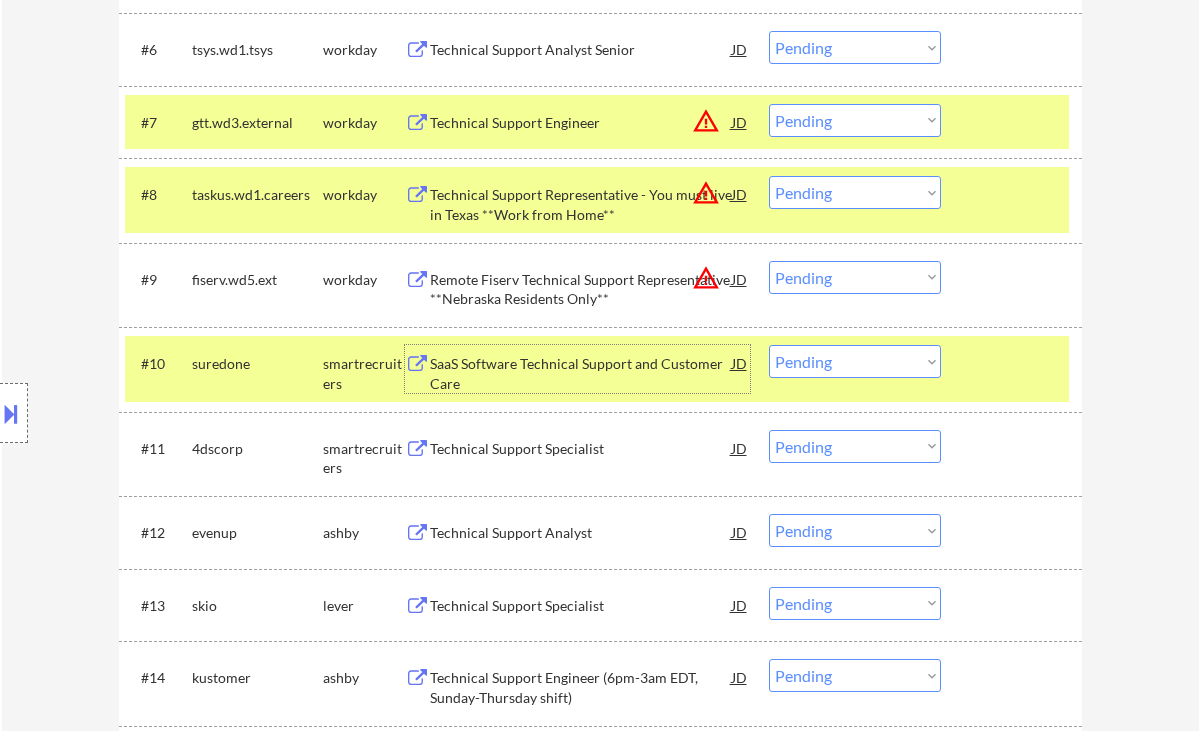 click on "Choose an option... Pending Applied Excluded (Questions) Excluded (Expired) Excluded (Location) Excluded (Bad Match) Excluded (Blocklist) Excluded (Salary) Excluded (Other)" at bounding box center [855, 361] 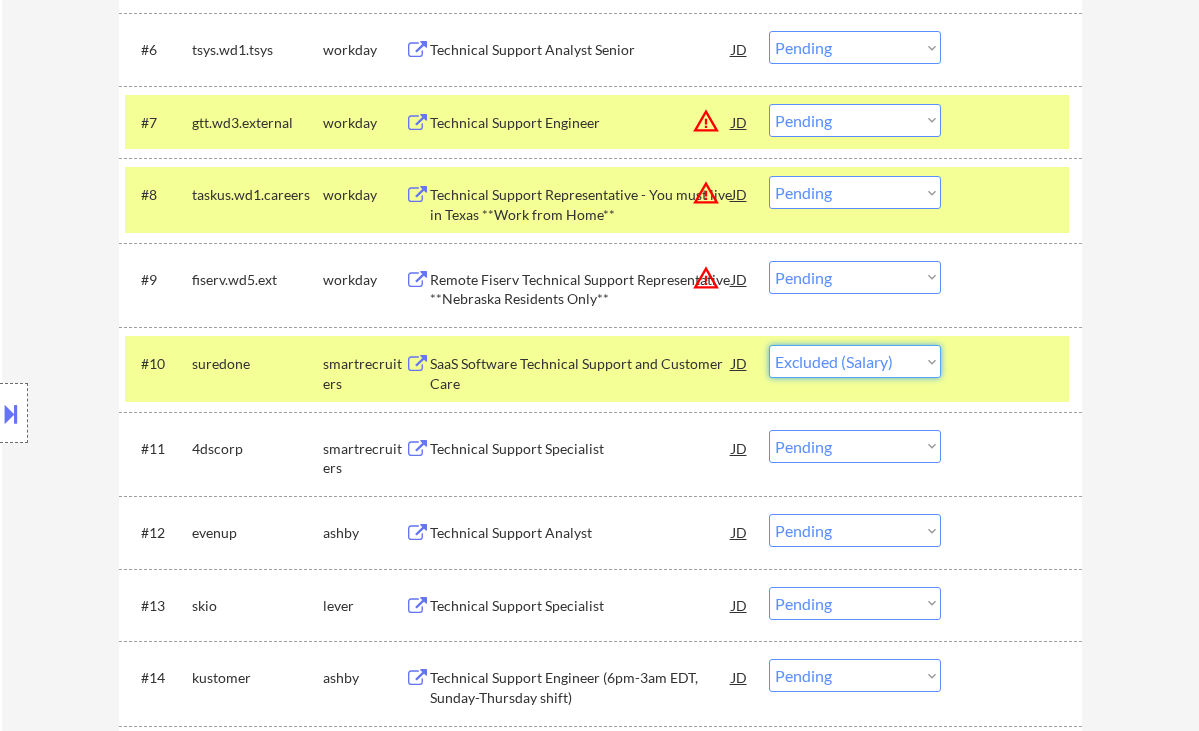 click on "Choose an option... Pending Applied Excluded (Questions) Excluded (Expired) Excluded (Location) Excluded (Bad Match) Excluded (Blocklist) Excluded (Salary) Excluded (Other)" at bounding box center [855, 361] 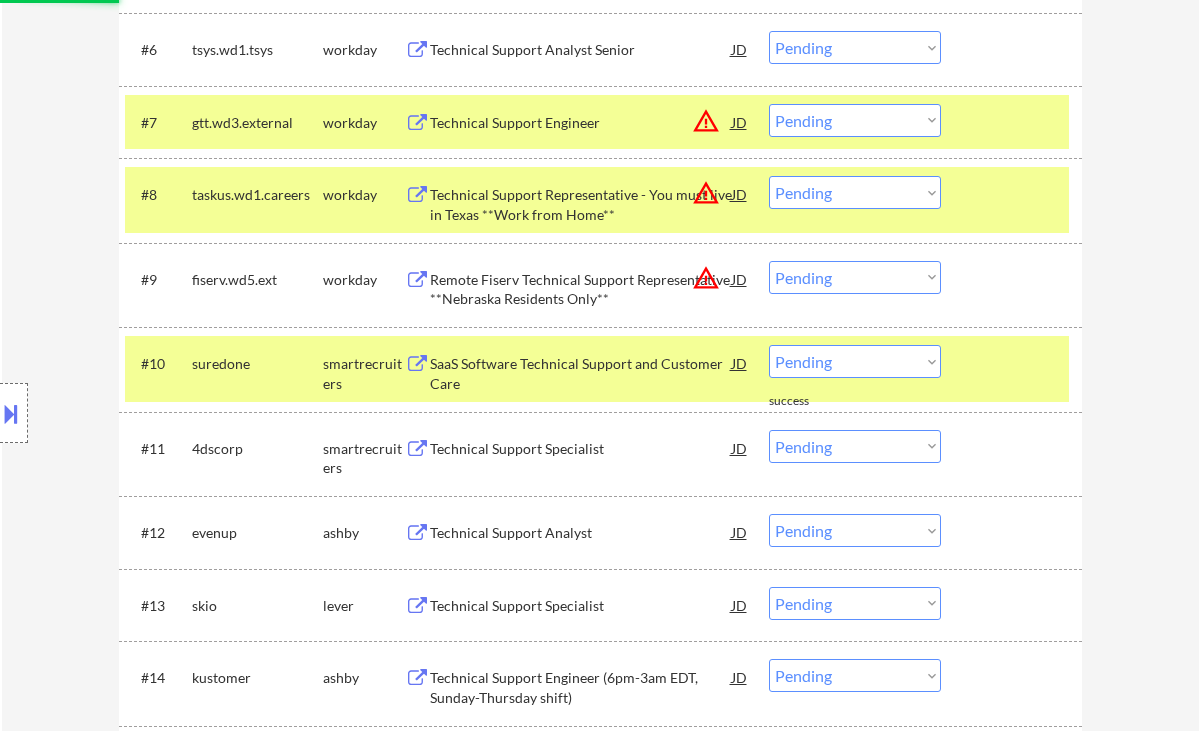 click on "Technical Support Specialist" at bounding box center [581, 448] 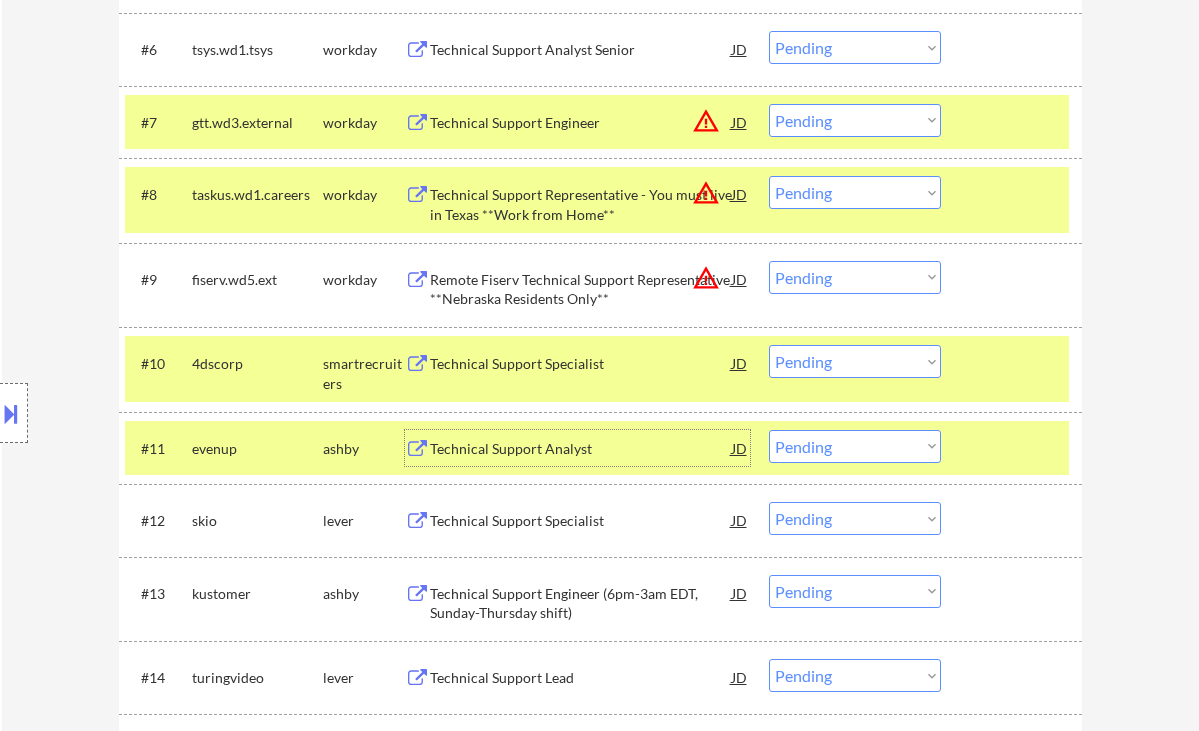 click on "Choose an option... Pending Applied Excluded (Questions) Excluded (Expired) Excluded (Location) Excluded (Bad Match) Excluded (Blocklist) Excluded (Salary) Excluded (Other)" at bounding box center [855, 361] 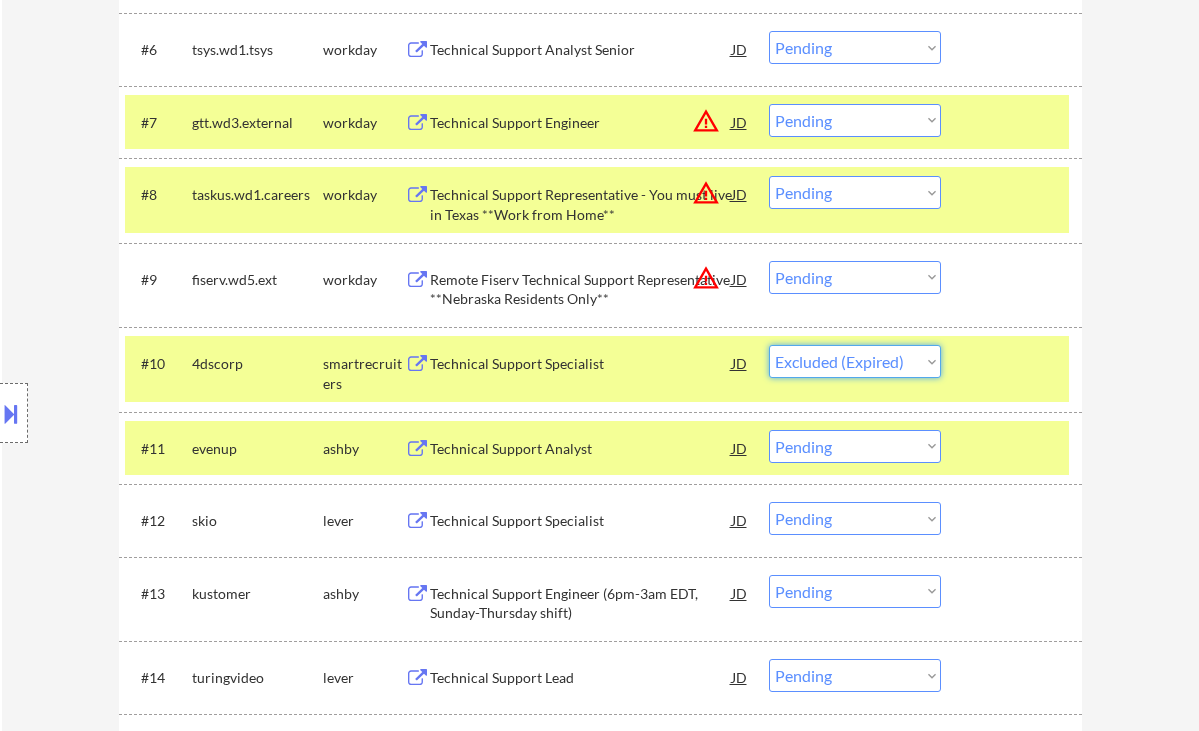 click on "Choose an option... Pending Applied Excluded (Questions) Excluded (Expired) Excluded (Location) Excluded (Bad Match) Excluded (Blocklist) Excluded (Salary) Excluded (Other)" at bounding box center (855, 361) 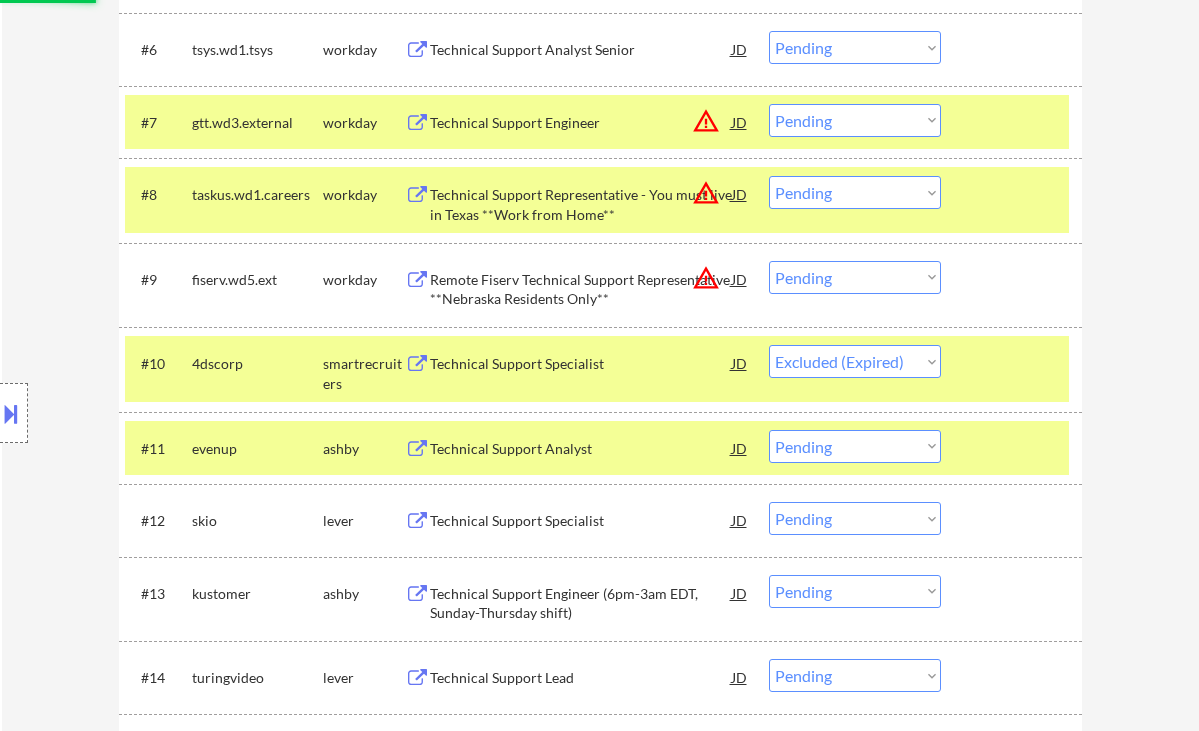 click on "Technical Support Analyst" at bounding box center [581, 449] 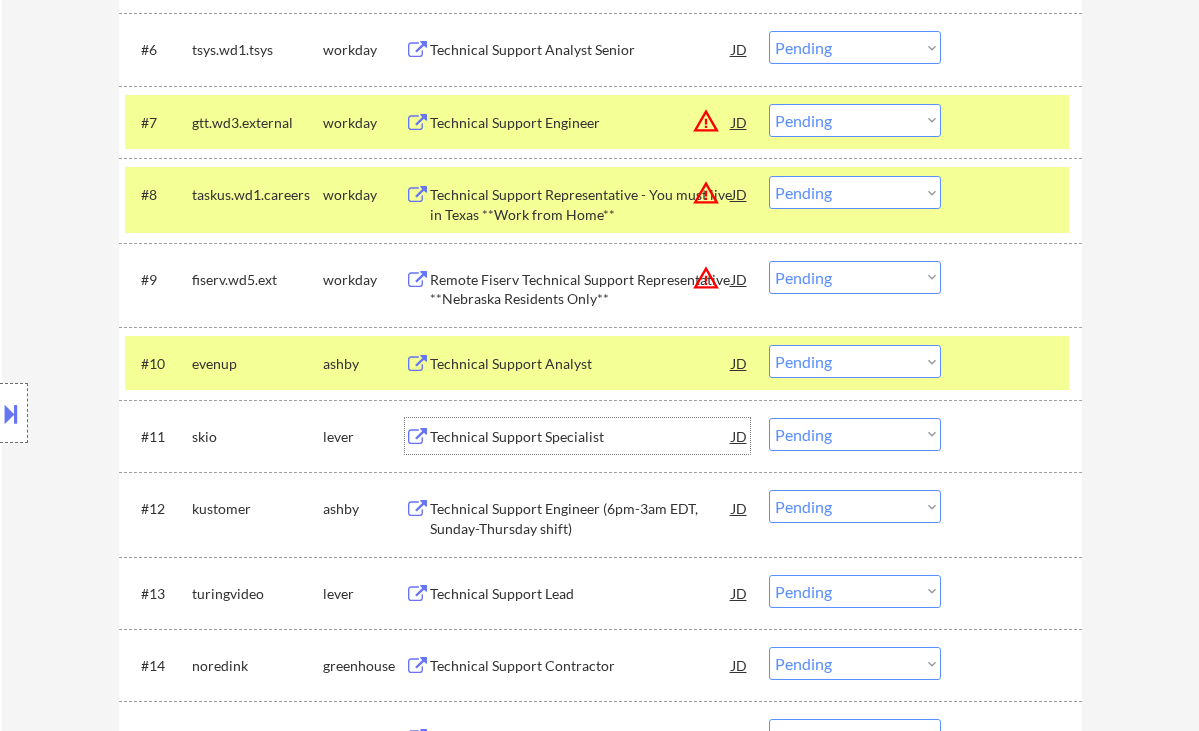 drag, startPoint x: 832, startPoint y: 356, endPoint x: 834, endPoint y: 366, distance: 10.198039 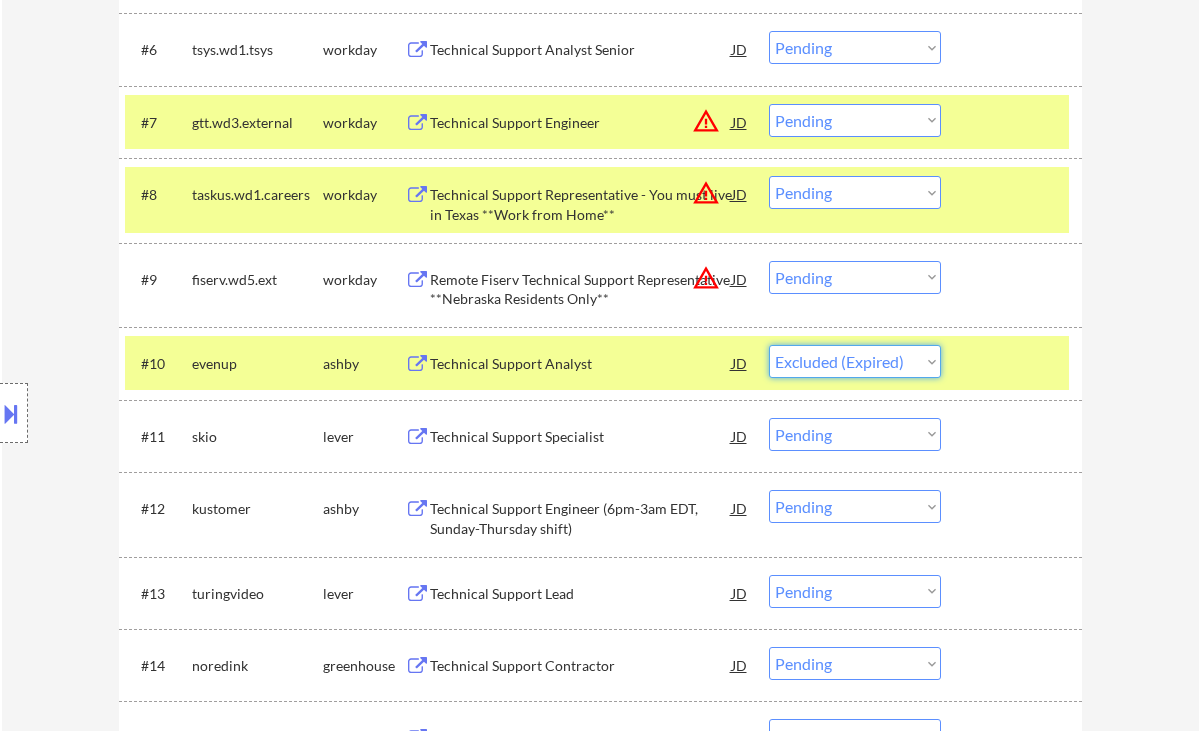 click on "Choose an option... Pending Applied Excluded (Questions) Excluded (Expired) Excluded (Location) Excluded (Bad Match) Excluded (Blocklist) Excluded (Salary) Excluded (Other)" at bounding box center (855, 361) 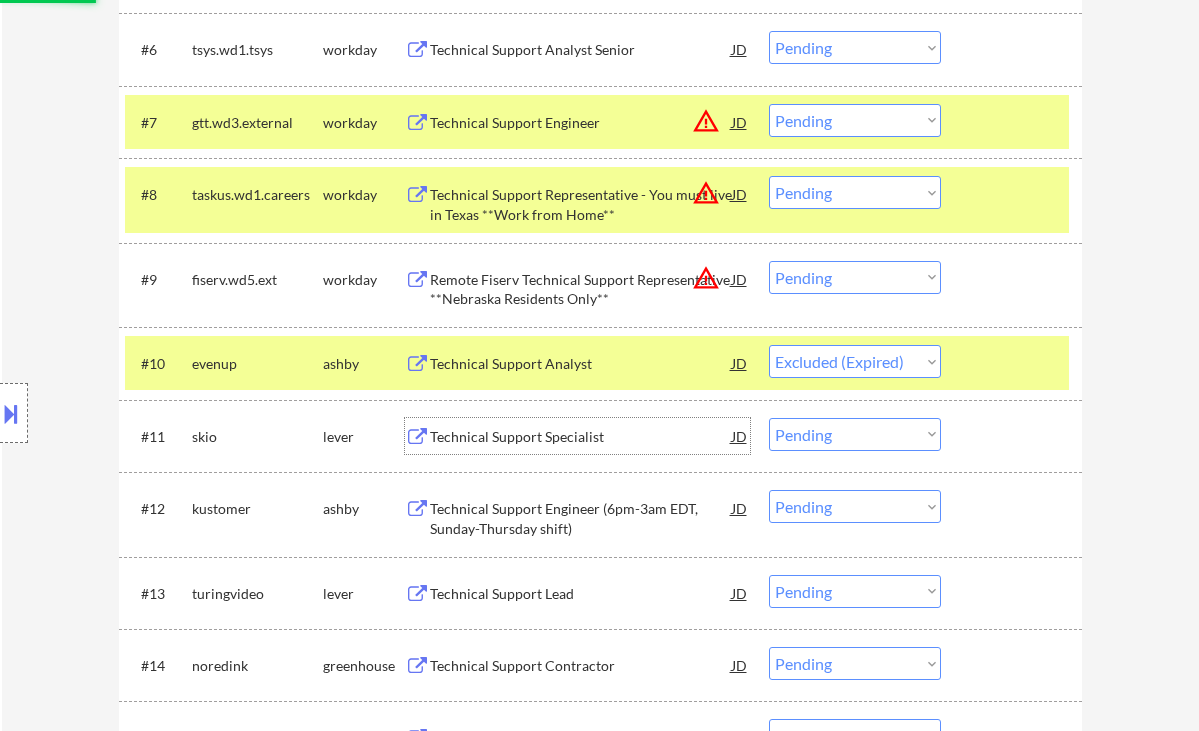 click on "Technical Support Specialist" at bounding box center (581, 437) 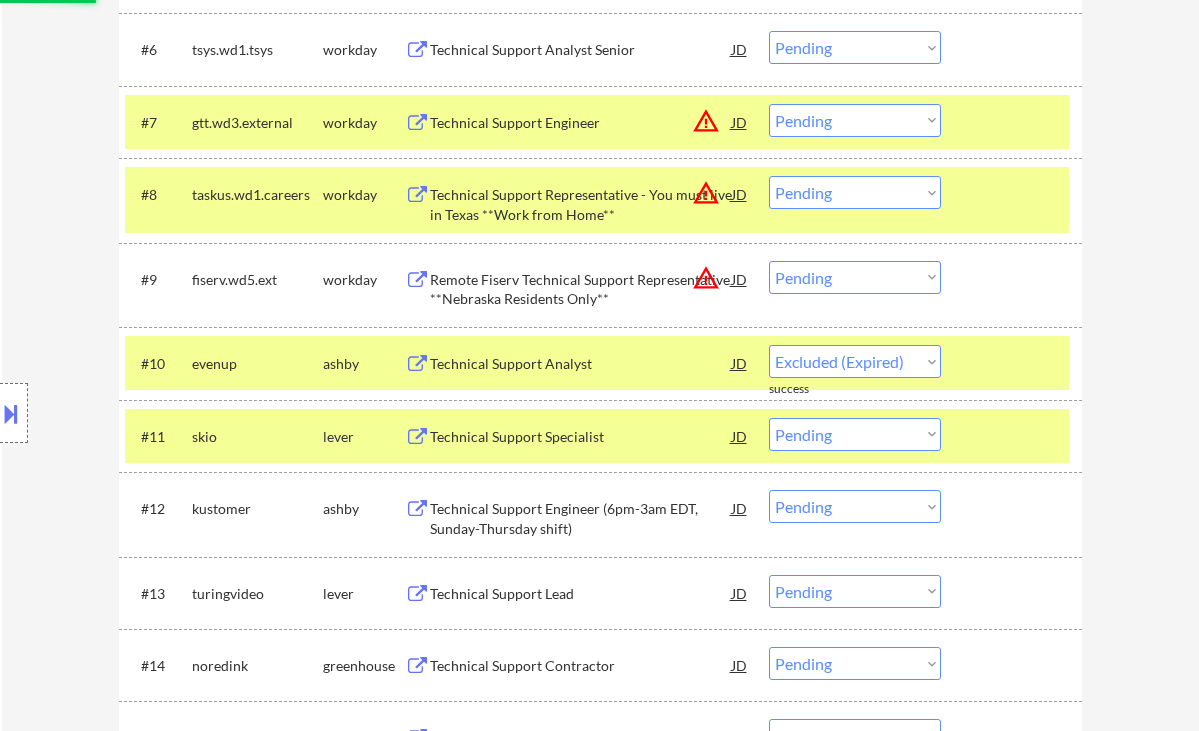 select on ""pending"" 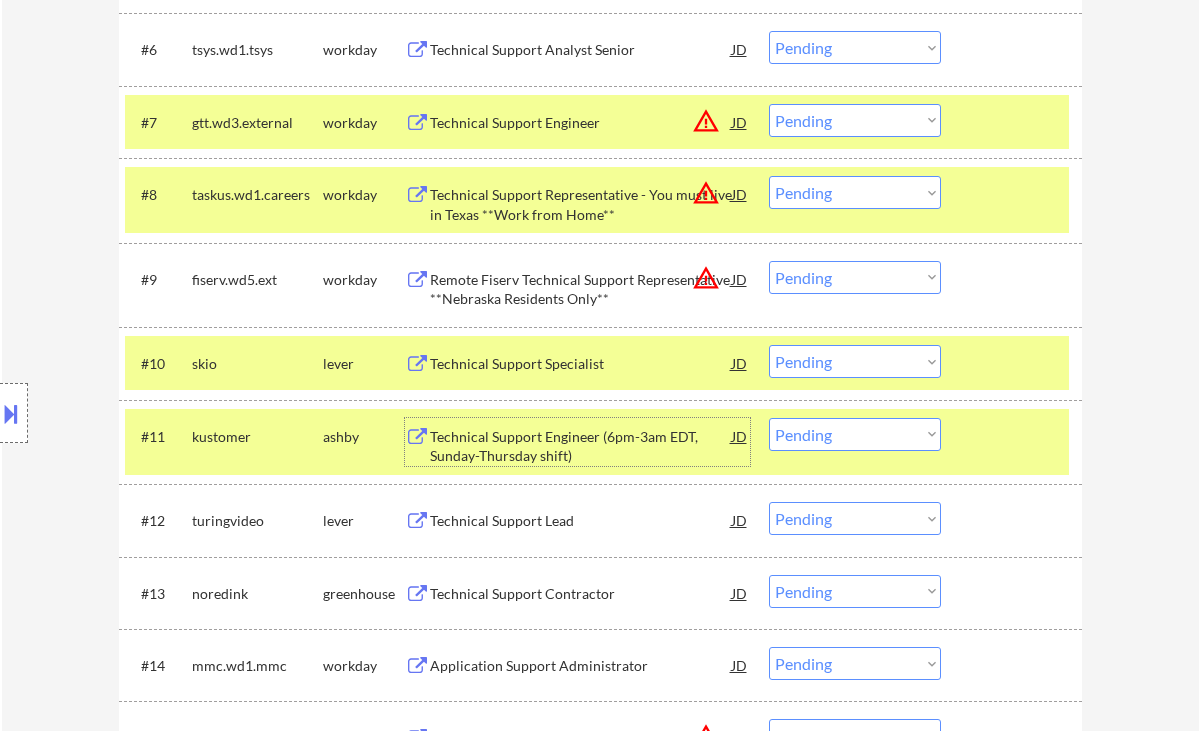 click on "Technical Support Engineer (6pm-3am EDT, Sunday-Thursday shift)" at bounding box center (581, 446) 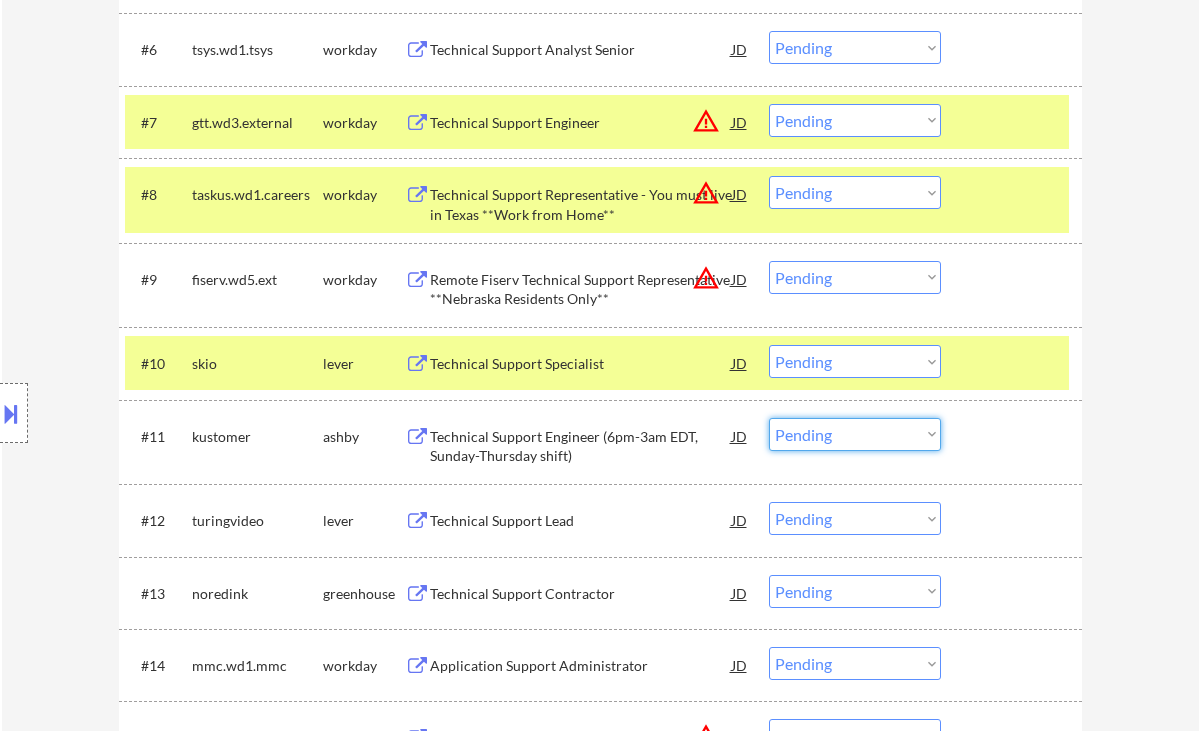 click on "Choose an option... Pending Applied Excluded (Questions) Excluded (Expired) Excluded (Location) Excluded (Bad Match) Excluded (Blocklist) Excluded (Salary) Excluded (Other)" at bounding box center (855, 434) 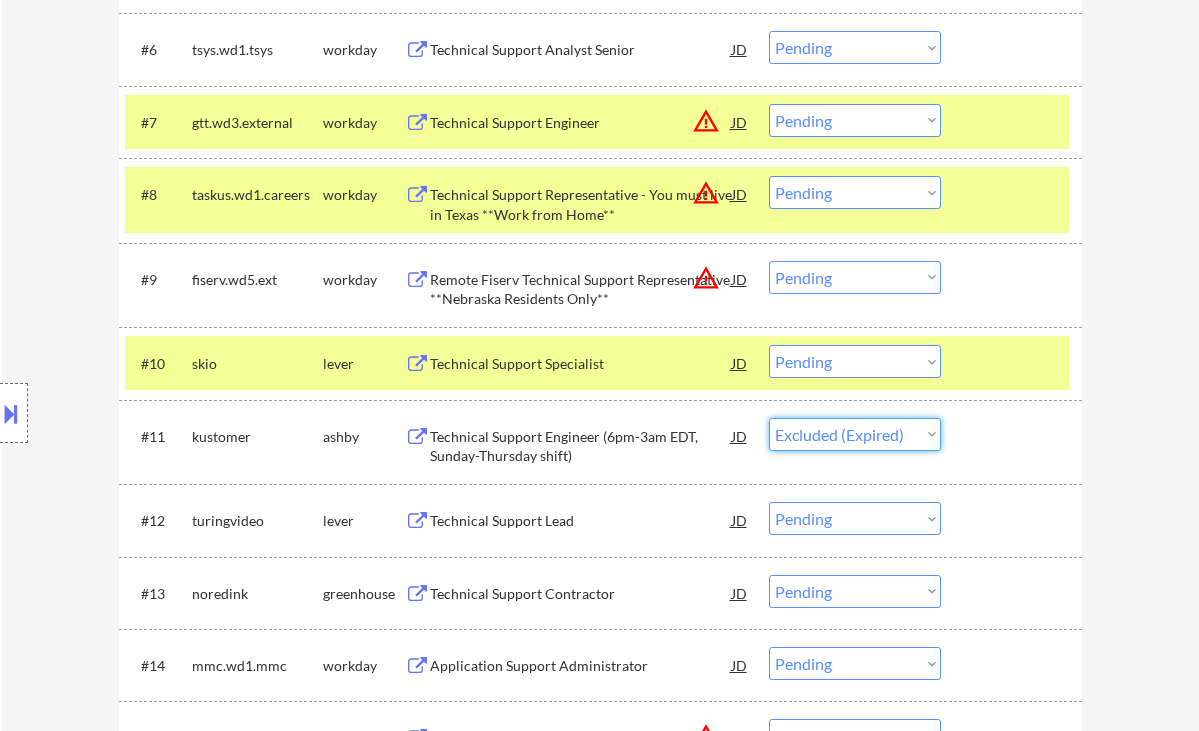 click on "Choose an option... Pending Applied Excluded (Questions) Excluded (Expired) Excluded (Location) Excluded (Bad Match) Excluded (Blocklist) Excluded (Salary) Excluded (Other)" at bounding box center [855, 434] 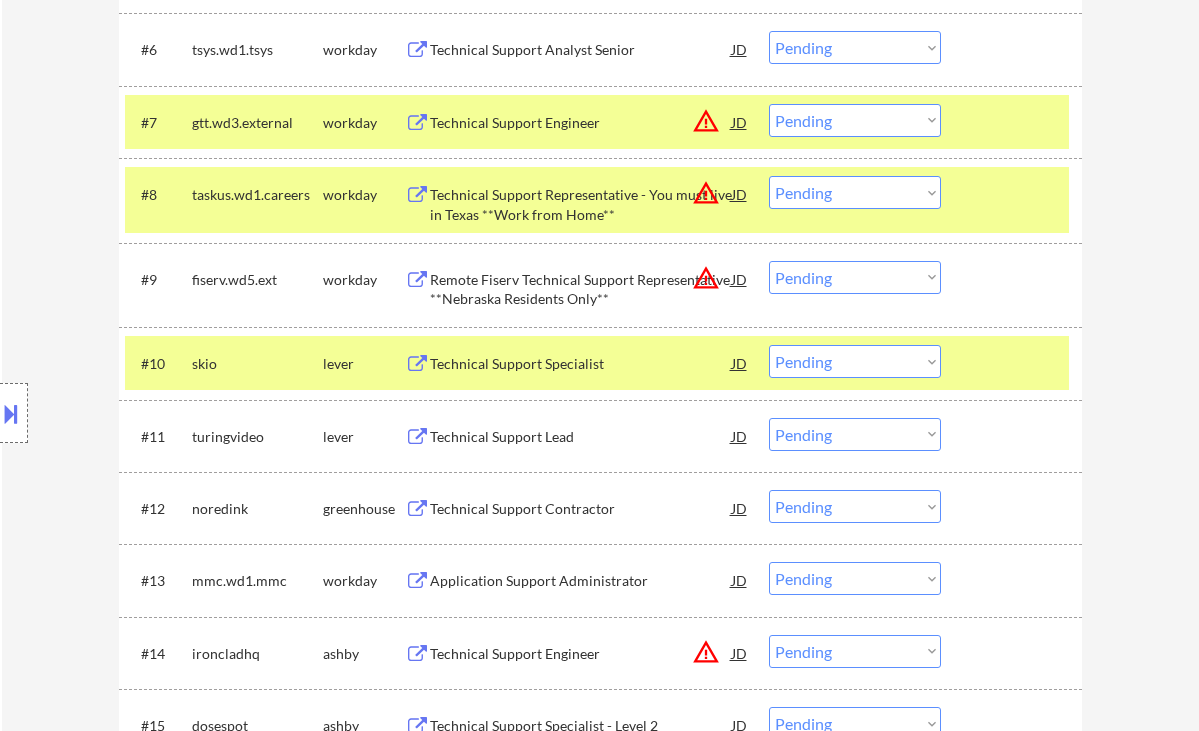 click on "Technical Support Lead" at bounding box center [581, 437] 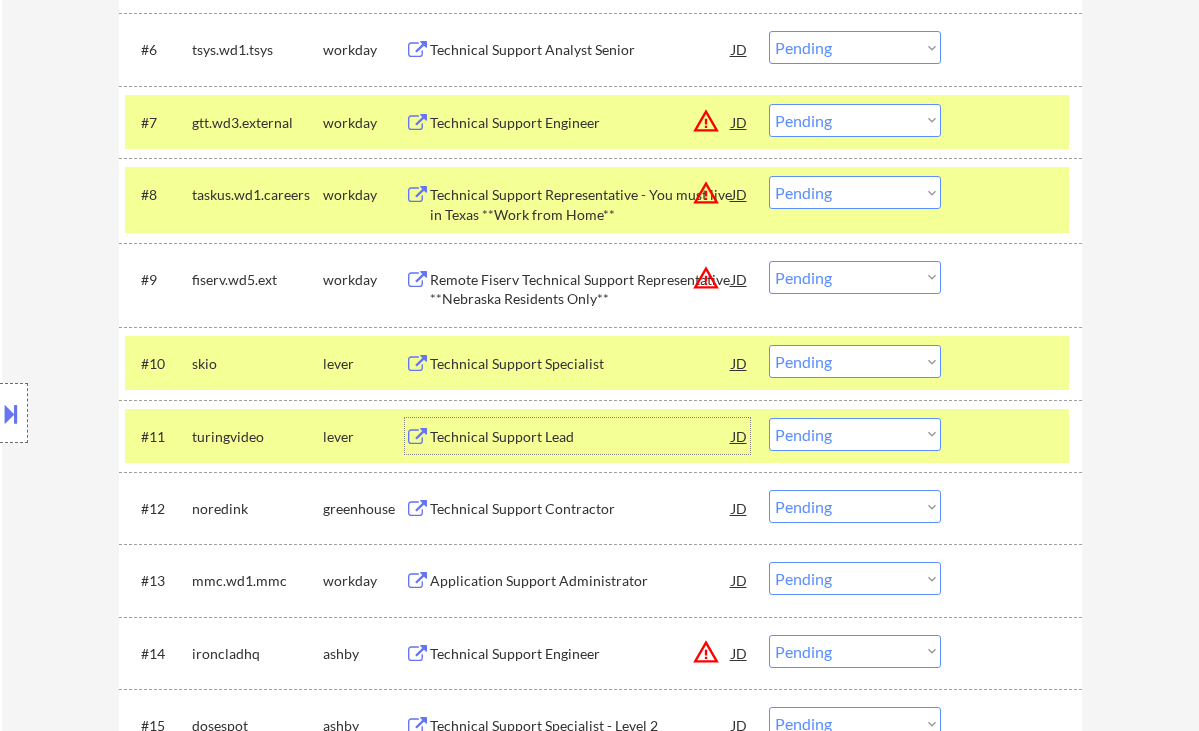 click on "Choose an option... Pending Applied Excluded (Questions) Excluded (Expired) Excluded (Location) Excluded (Bad Match) Excluded (Blocklist) Excluded (Salary) Excluded (Other)" at bounding box center [855, 434] 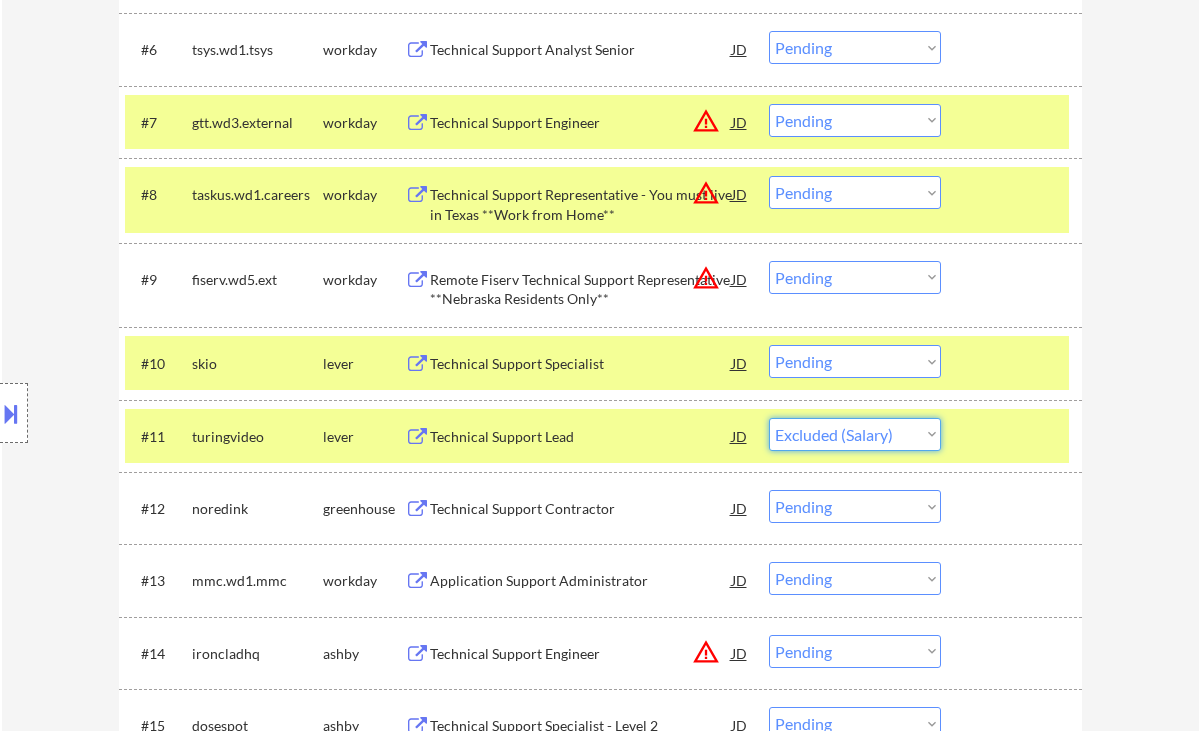 click on "Choose an option... Pending Applied Excluded (Questions) Excluded (Expired) Excluded (Location) Excluded (Bad Match) Excluded (Blocklist) Excluded (Salary) Excluded (Other)" at bounding box center [855, 434] 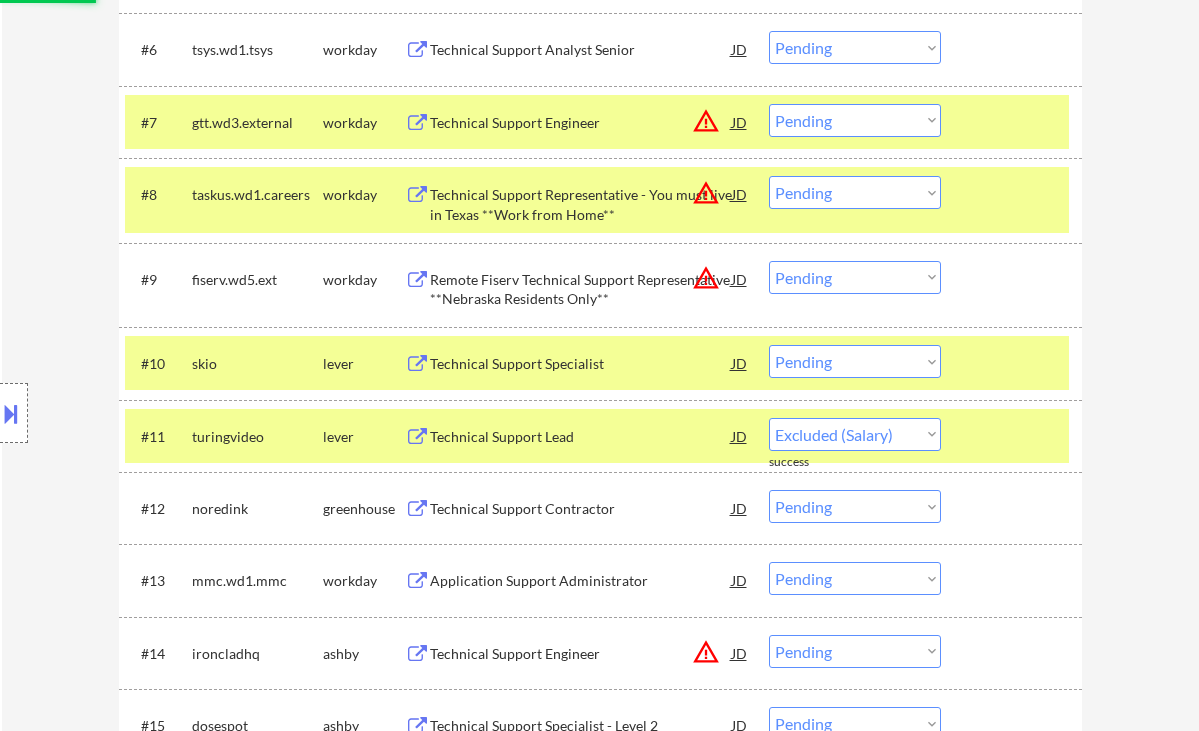 click on "Choose an option... Pending Applied Excluded (Questions) Excluded (Expired) Excluded (Location) Excluded (Bad Match) Excluded (Blocklist) Excluded (Salary) Excluded (Other)" at bounding box center [855, 434] 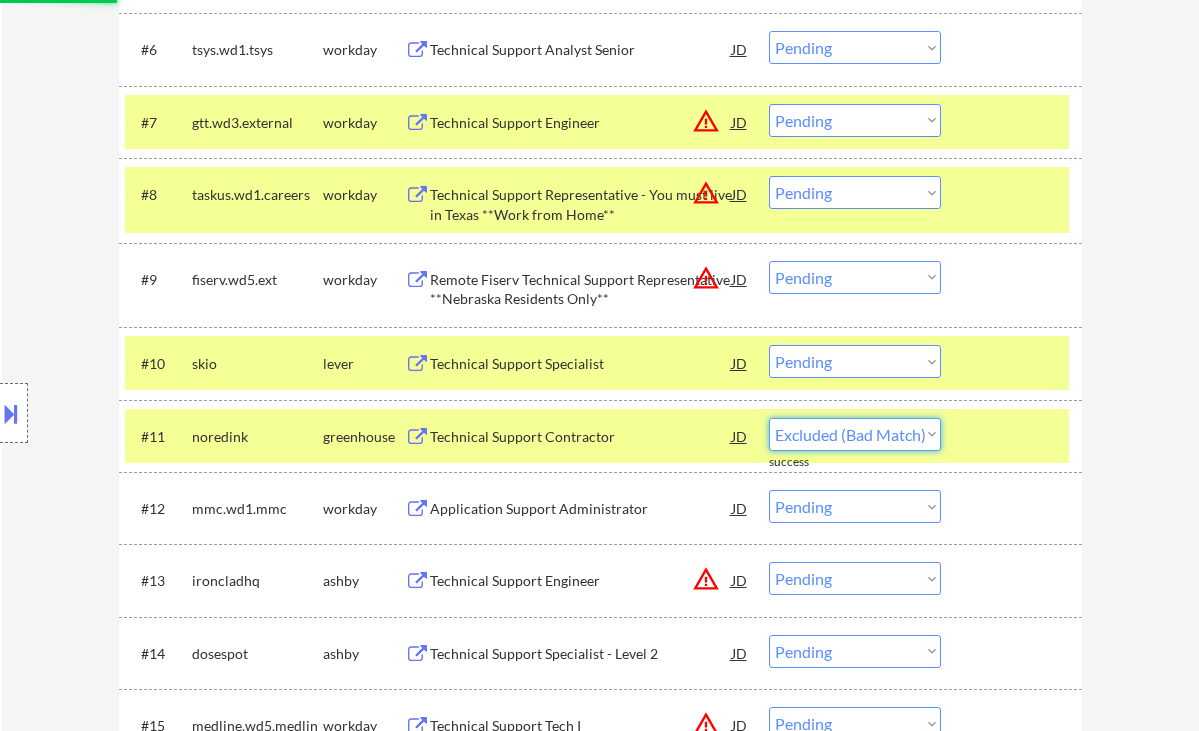 click on "Choose an option... Pending Applied Excluded (Questions) Excluded (Expired) Excluded (Location) Excluded (Bad Match) Excluded (Blocklist) Excluded (Salary) Excluded (Other)" at bounding box center (855, 434) 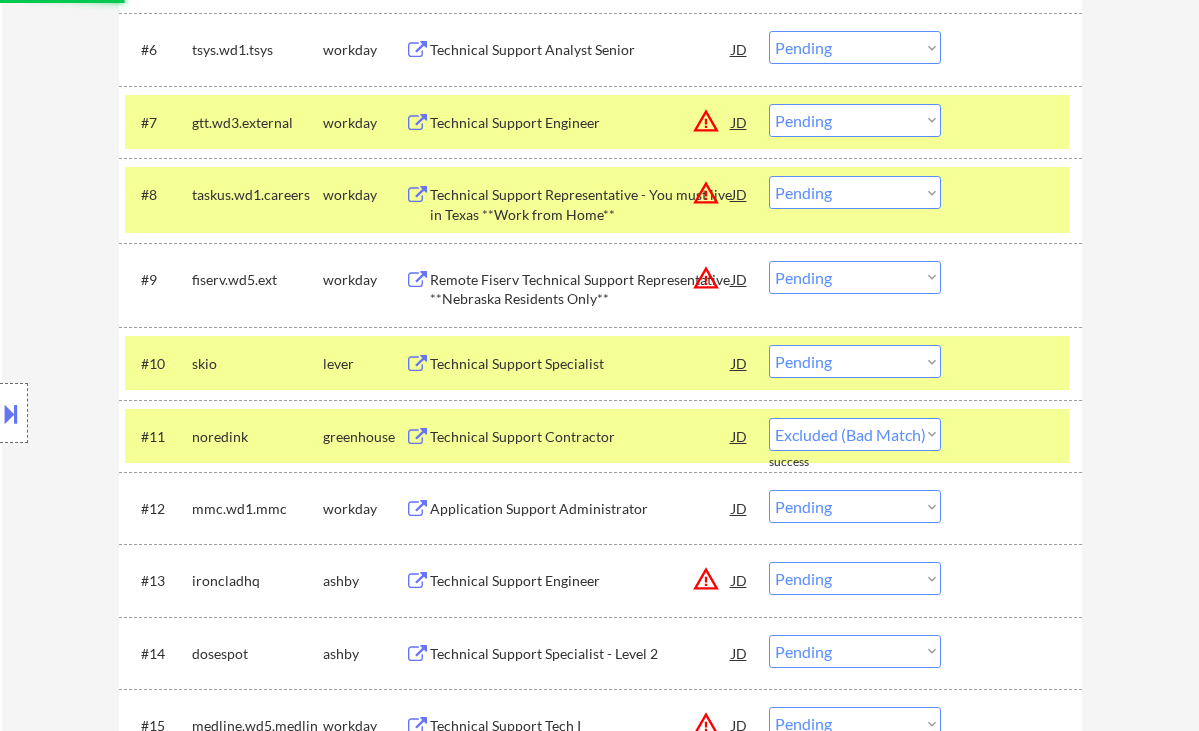 select on ""pending"" 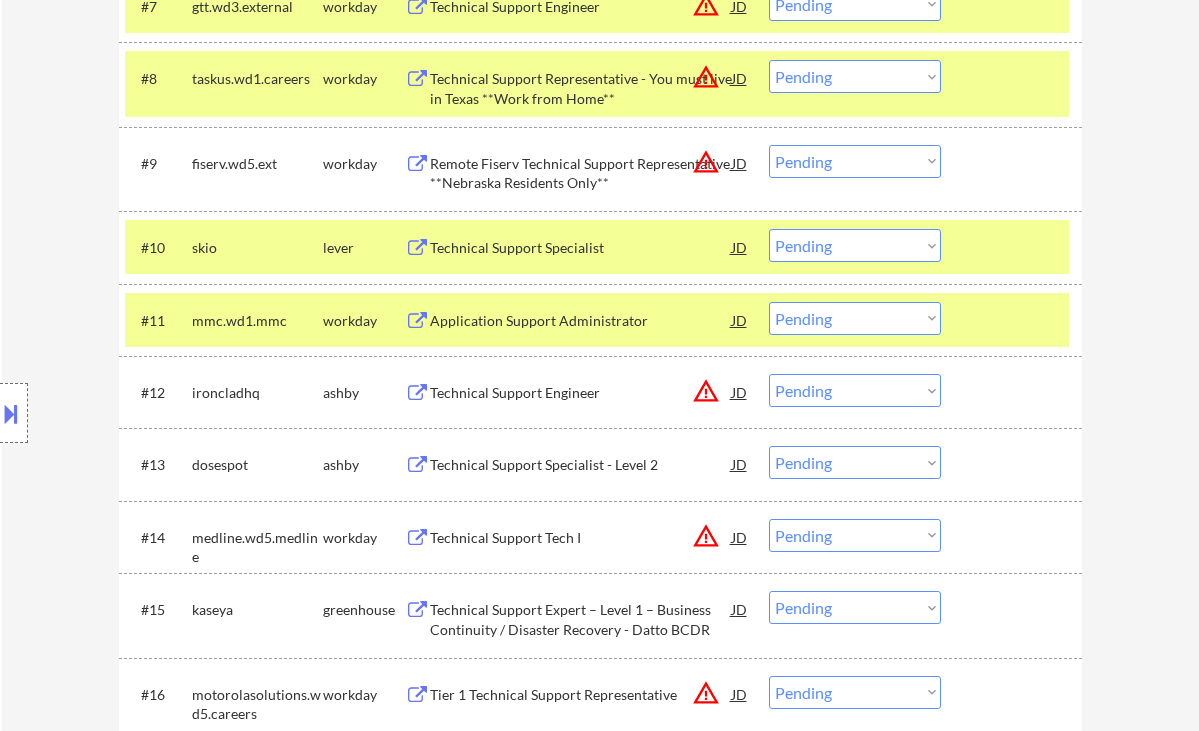 scroll, scrollTop: 1154, scrollLeft: 0, axis: vertical 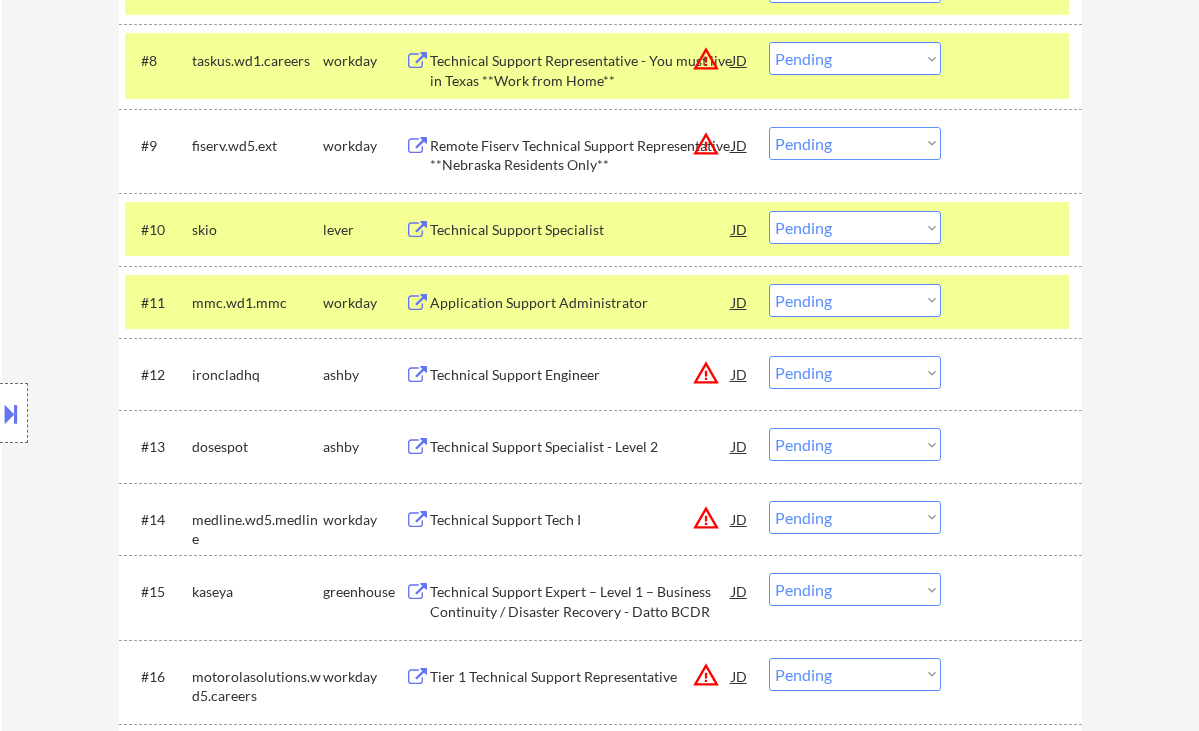 click on "← Return to /applysquad Mailslurp Inbox Job Search Builder [FIRST] [LAST] User Email:  [FIRST][LAST].[NUMBER]@[DOMAIN].com Application Email:  [FIRST][LAST].[NUMBER]@[DOMAIN].com Mailslurp Email:  [FIRST].[LAST]@[DOMAIN].com LinkedIn:   https://www.linkedin.com/in/[FIRST]-[LAST]/
Phone:  [PHONE] Current Location:  [ CITY ], [ STATE ] Applies:  0 sent / 200 bought Internal Notes Can work in country of residence?:  yes Squad Notes Minimum salary:  $90,000 Will need Visa to work in that country now/future?:   no Download Resume Add a Job Manually [LAST] Applications Pending (60) Excluded (46) Applied (17) All (123) View All Results Back 1 / 1
Next Company ATS Title Status Date Applied #1 nearmap smartrecruiters Enterprise Technical Support Engineer (PST or MST) JD warning_amber Choose an option... Pending Applied Excluded (Questions) Excluded (Expired) Excluded (Location) Excluded (Bad Match) Excluded (Blocklist) Excluded (Salary) Excluded (Other) success #2 shiphero breezy Technical Support Engineer (SaaS - Tier 1) JD warning_amber #3 JD" at bounding box center (600, 1692) 